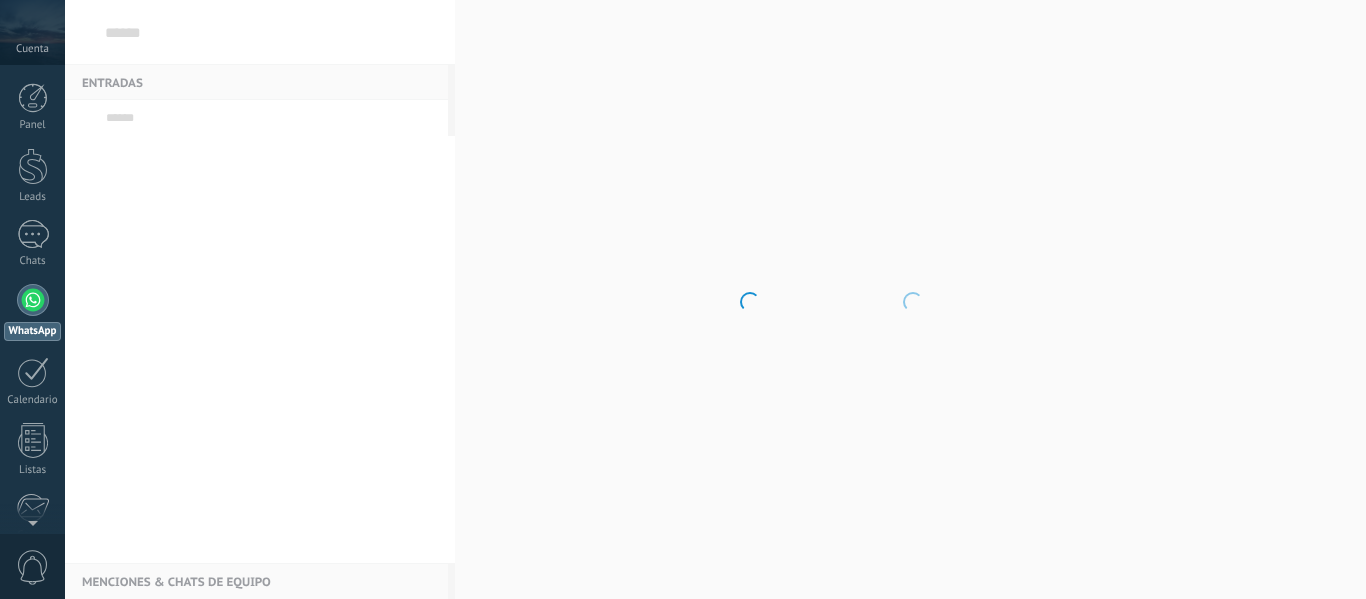scroll, scrollTop: 0, scrollLeft: 0, axis: both 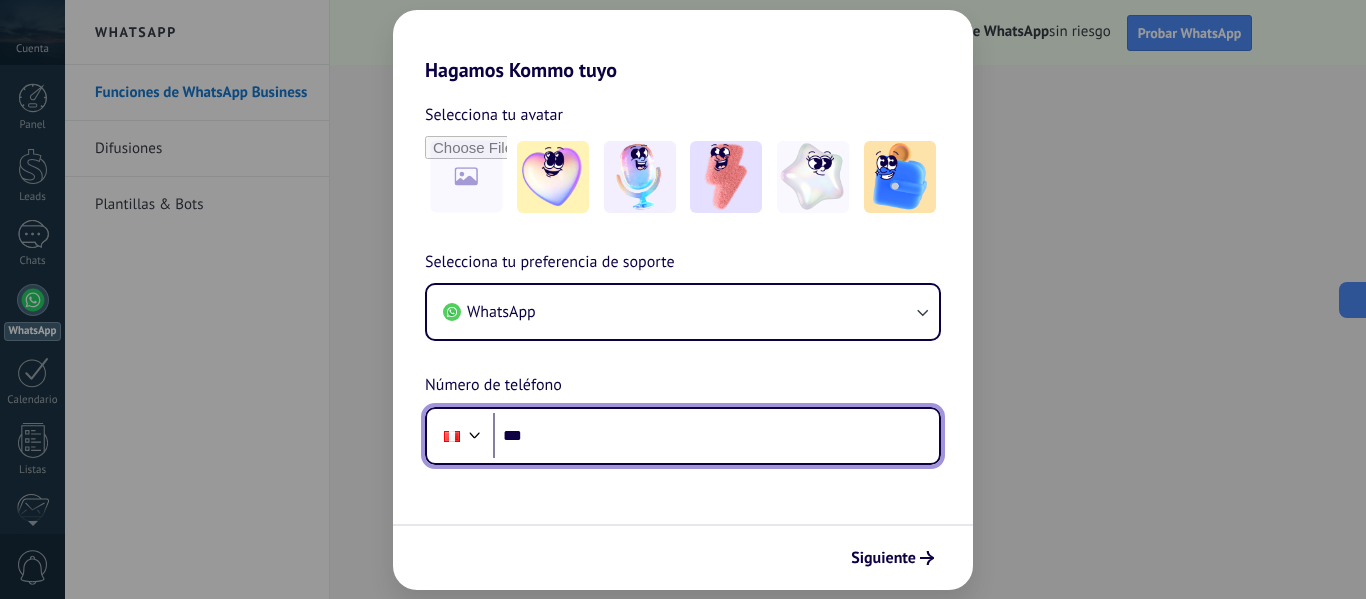 click on "***" at bounding box center [716, 436] 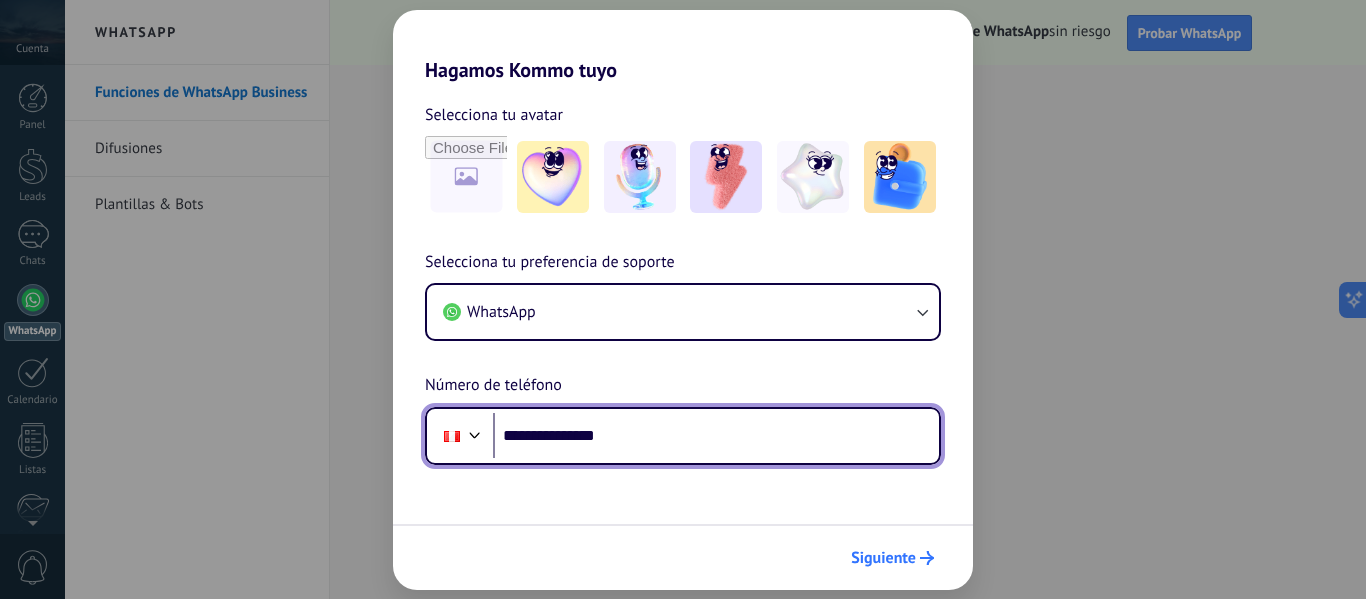 type on "**********" 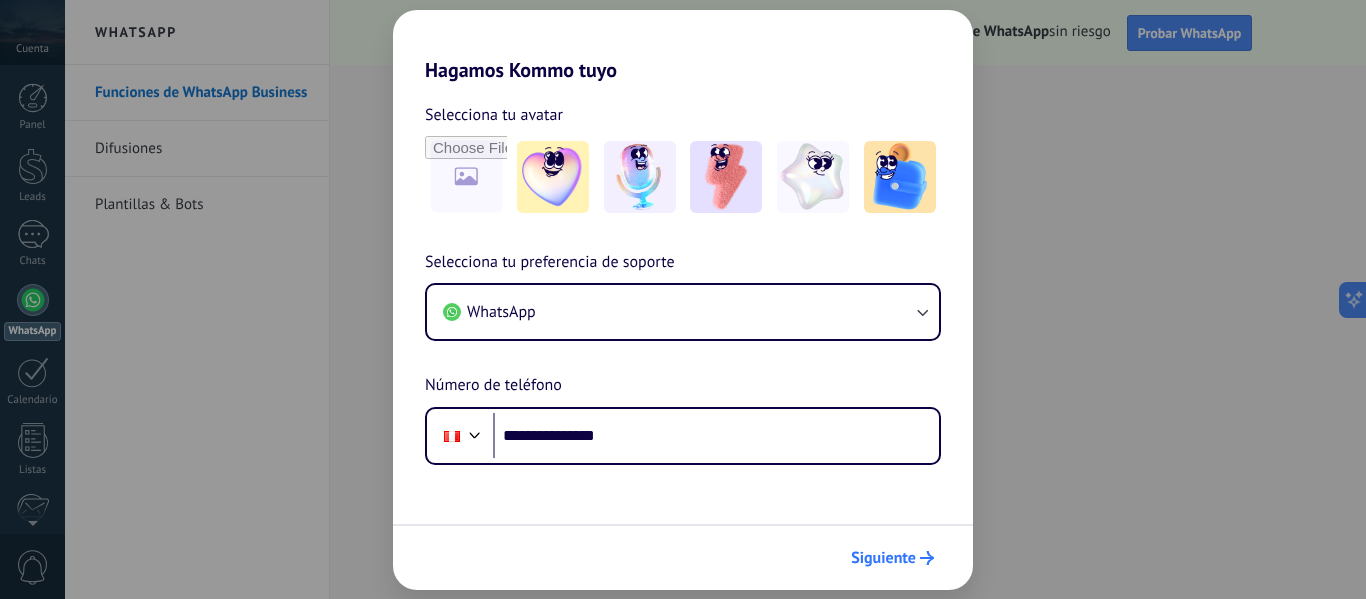 click on "Siguiente" at bounding box center (683, 557) 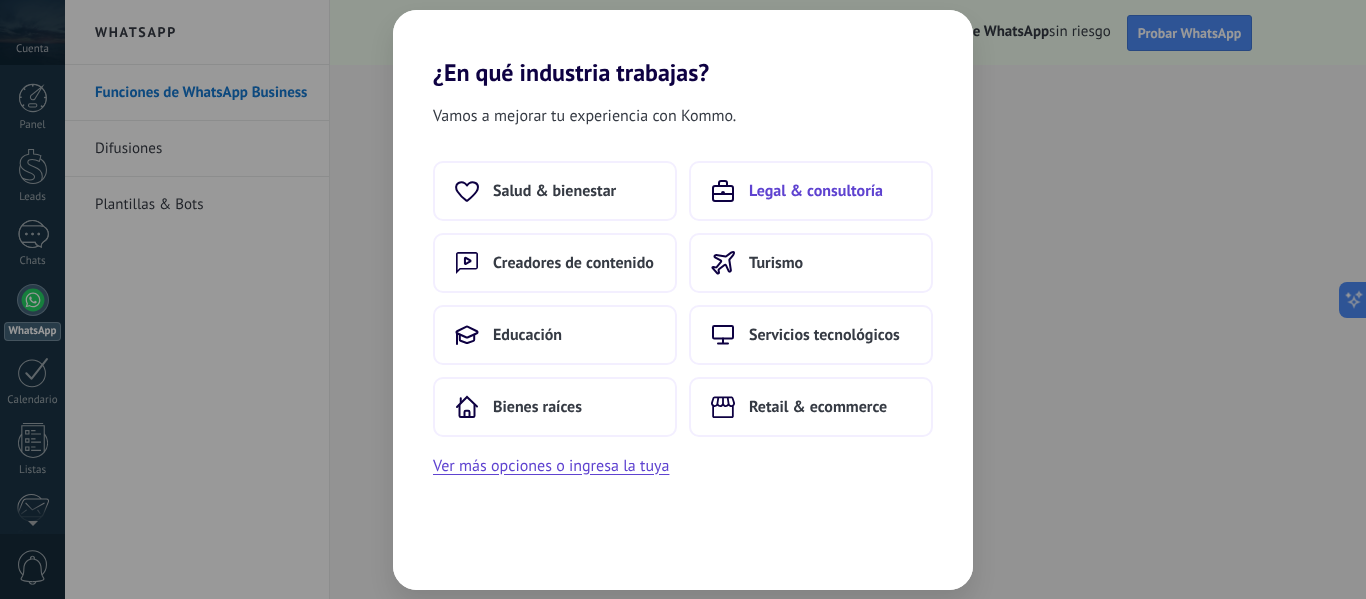 click on "Legal & consultoría" at bounding box center (811, 191) 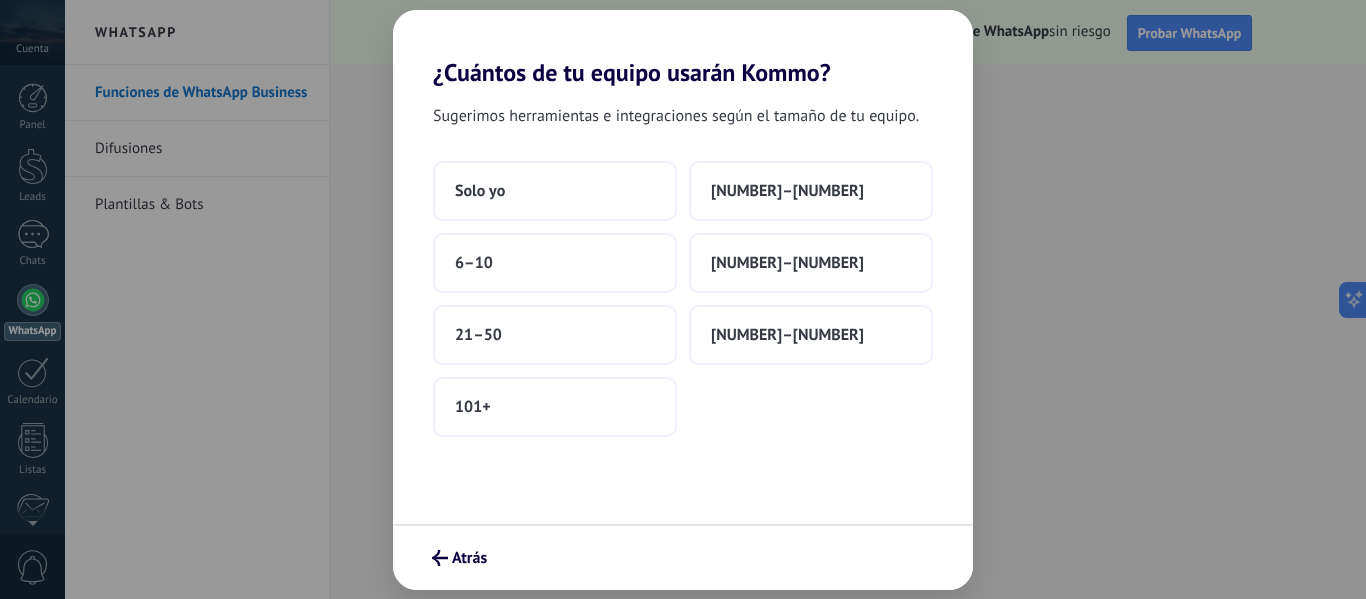 click on "2–5" at bounding box center [811, 191] 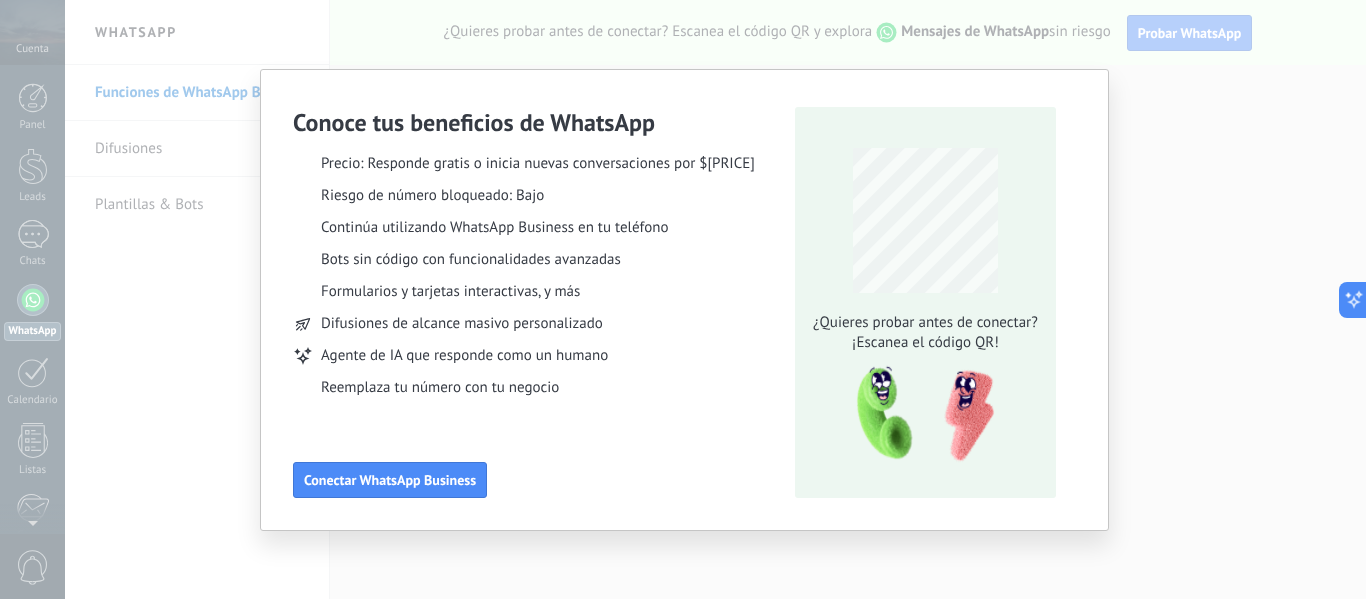click on "Conoce tus beneficios de WhatsApp Precio: Responde gratis o inicia nuevas conversaciones por $0.0002 Riesgo de número bloqueado: Bajo Continúa utilizando WhatsApp Business en tu teléfono Bots sin código con funcionalidades avanzadas Formularios y tarjetas interactivas, y más Difusiones de alcance masivo personalizado Agente de IA que responde como un humano Reemplaza tu número con tu negocio Conectar WhatsApp Business ¿Quieres probar antes de conectar? ¡Escanea el código QR!" at bounding box center [683, 299] 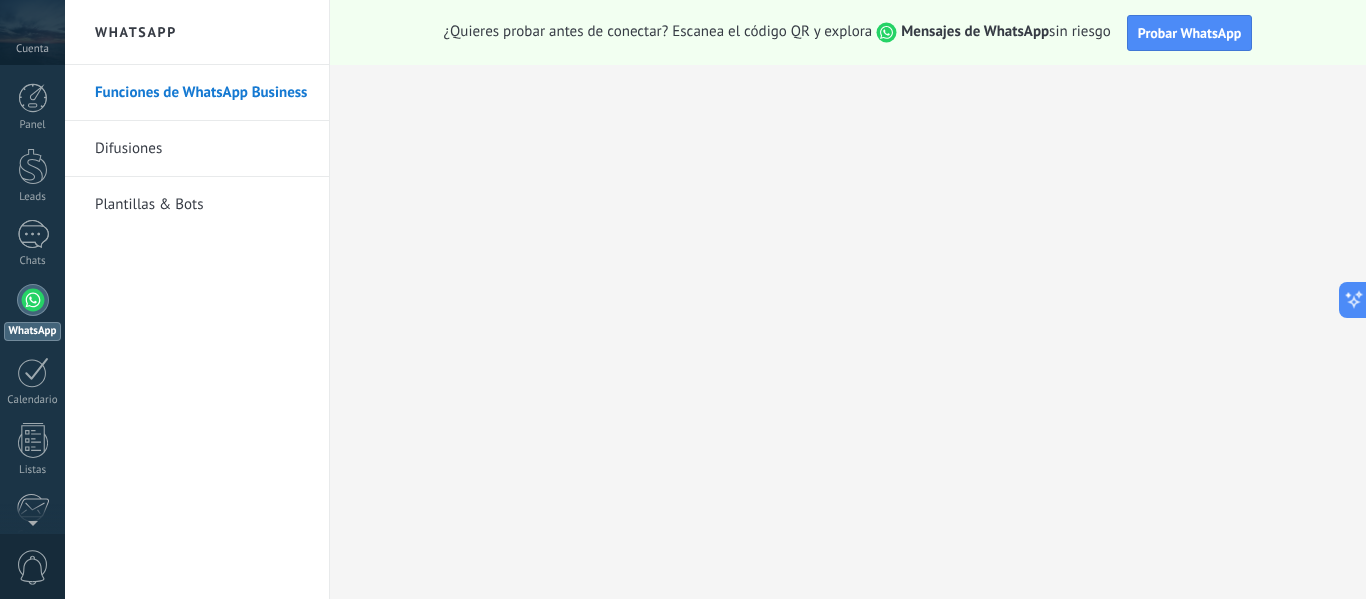 click at bounding box center (683, 299) 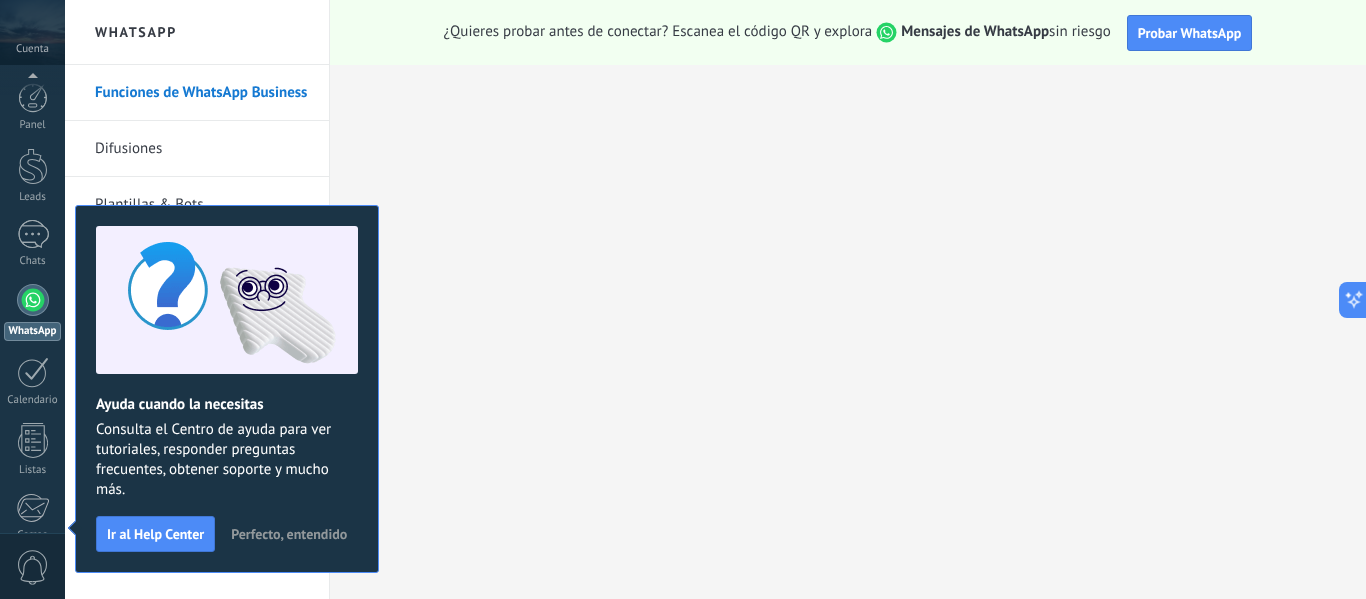 scroll, scrollTop: 233, scrollLeft: 0, axis: vertical 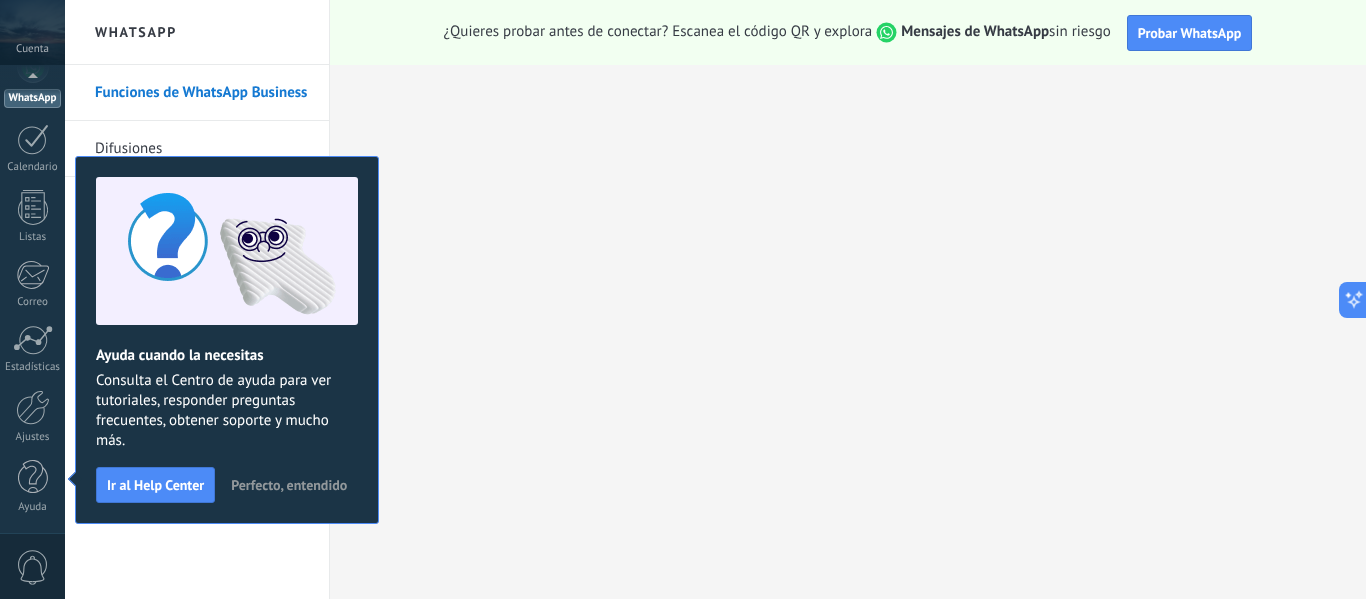 click on "Perfecto, entendido" at bounding box center [289, 485] 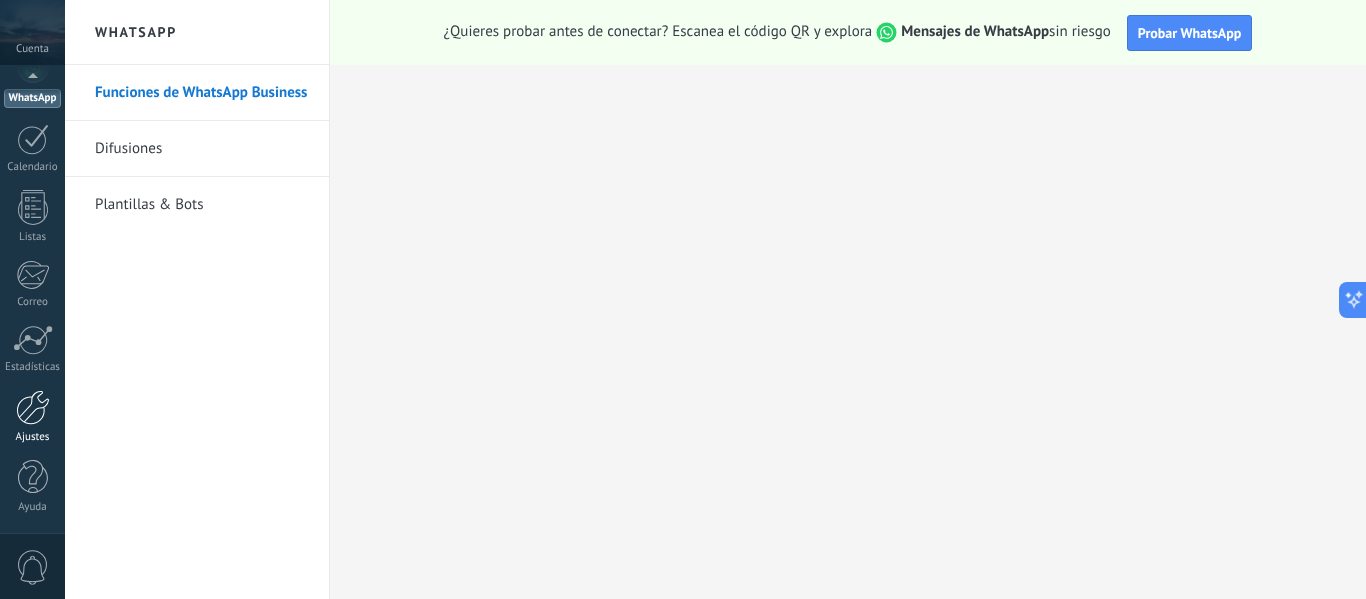 click at bounding box center [33, 407] 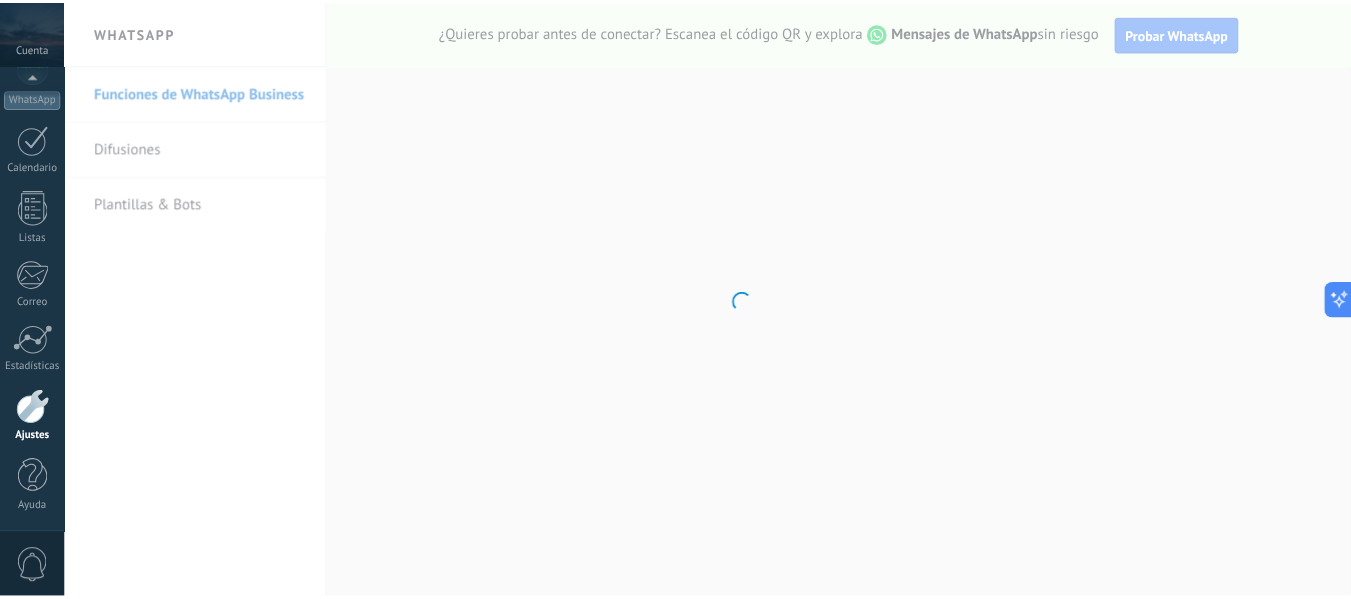 scroll, scrollTop: 0, scrollLeft: 0, axis: both 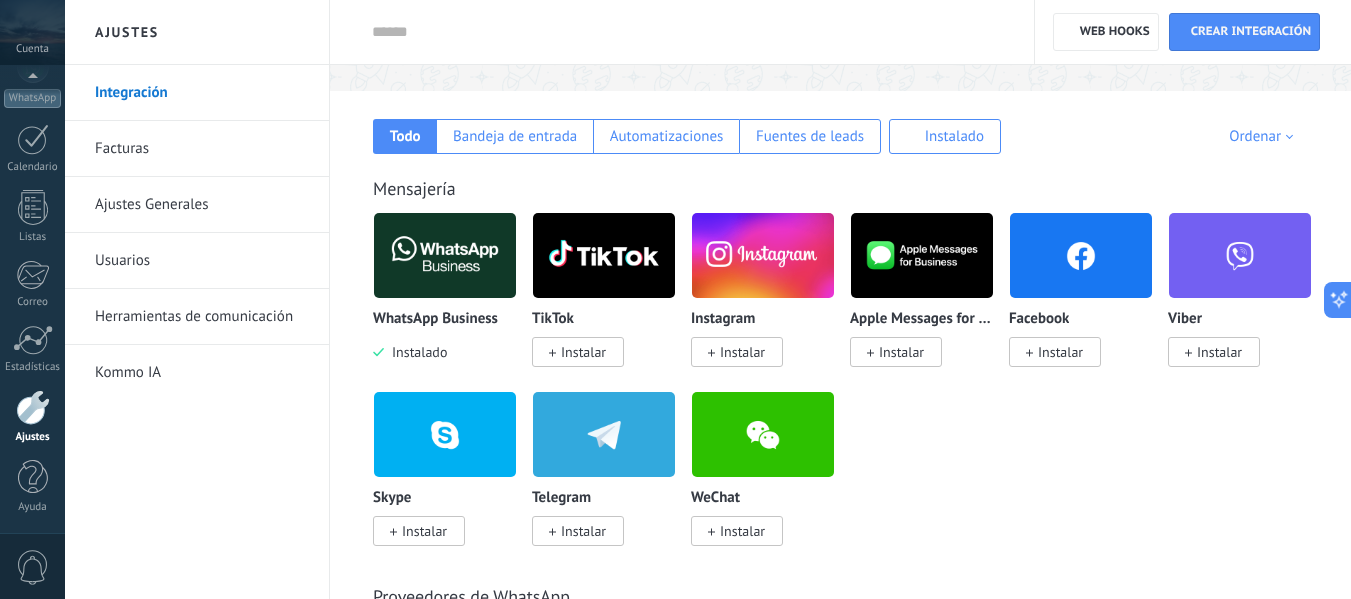 click at bounding box center (1081, 255) 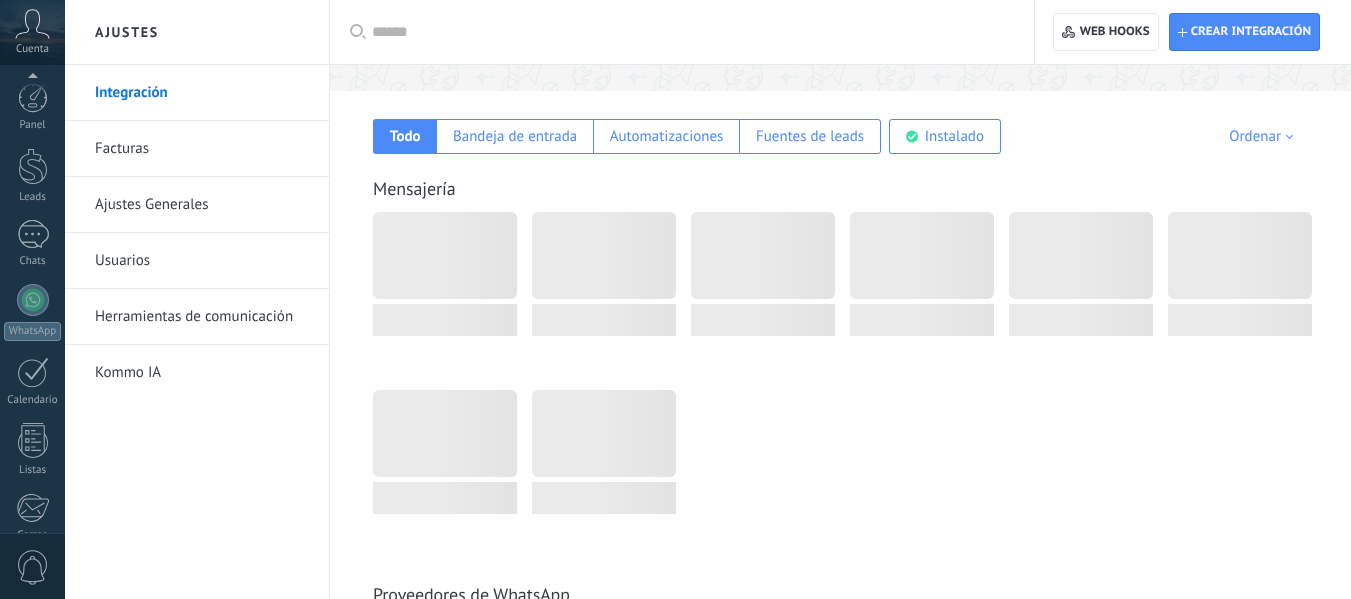 scroll, scrollTop: 300, scrollLeft: 0, axis: vertical 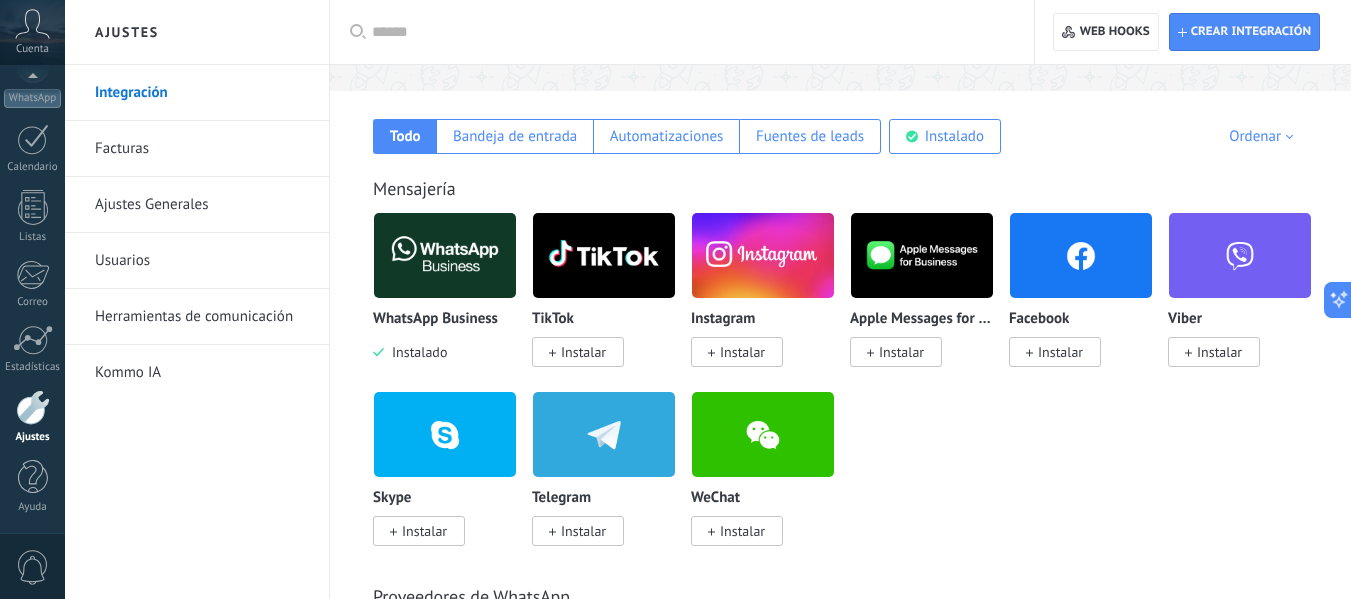 click at bounding box center [763, 255] 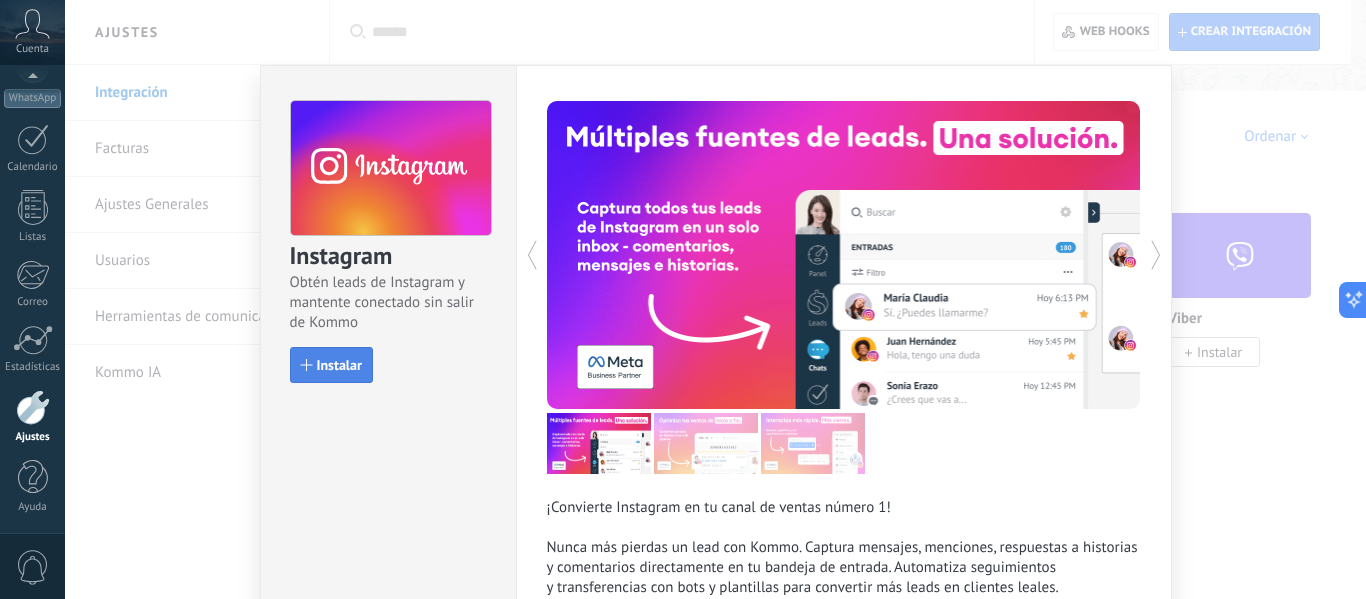 click on "Instalar" at bounding box center [339, 365] 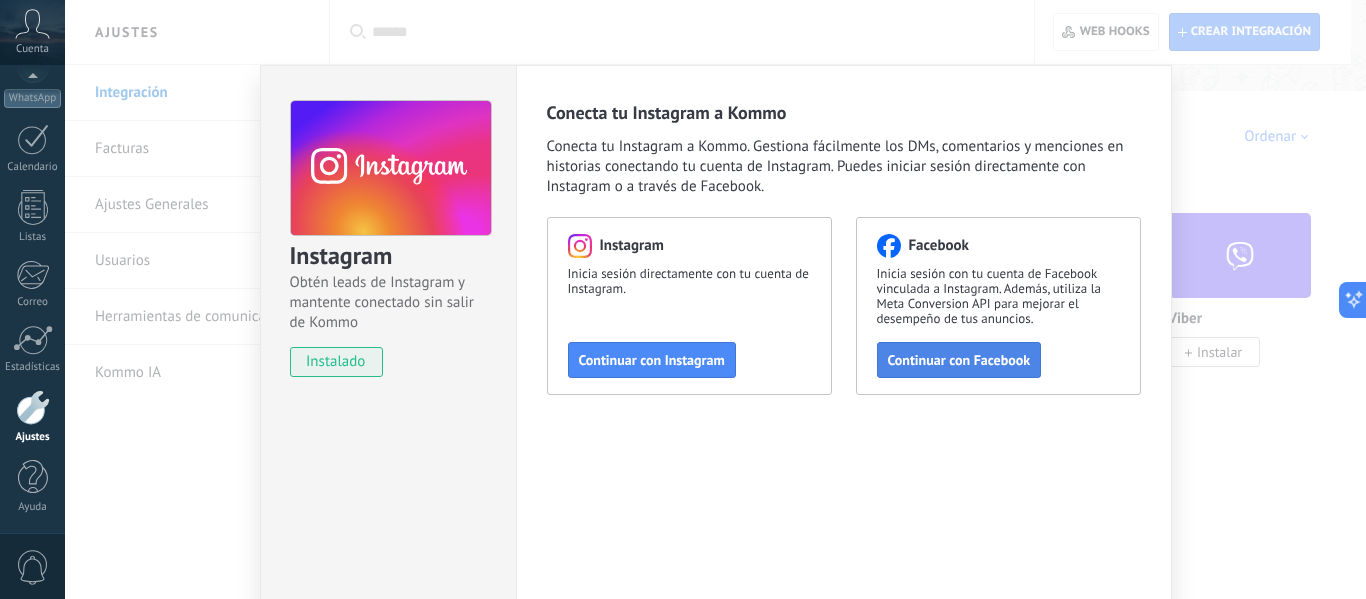 click on "Continuar con Facebook" at bounding box center (652, 360) 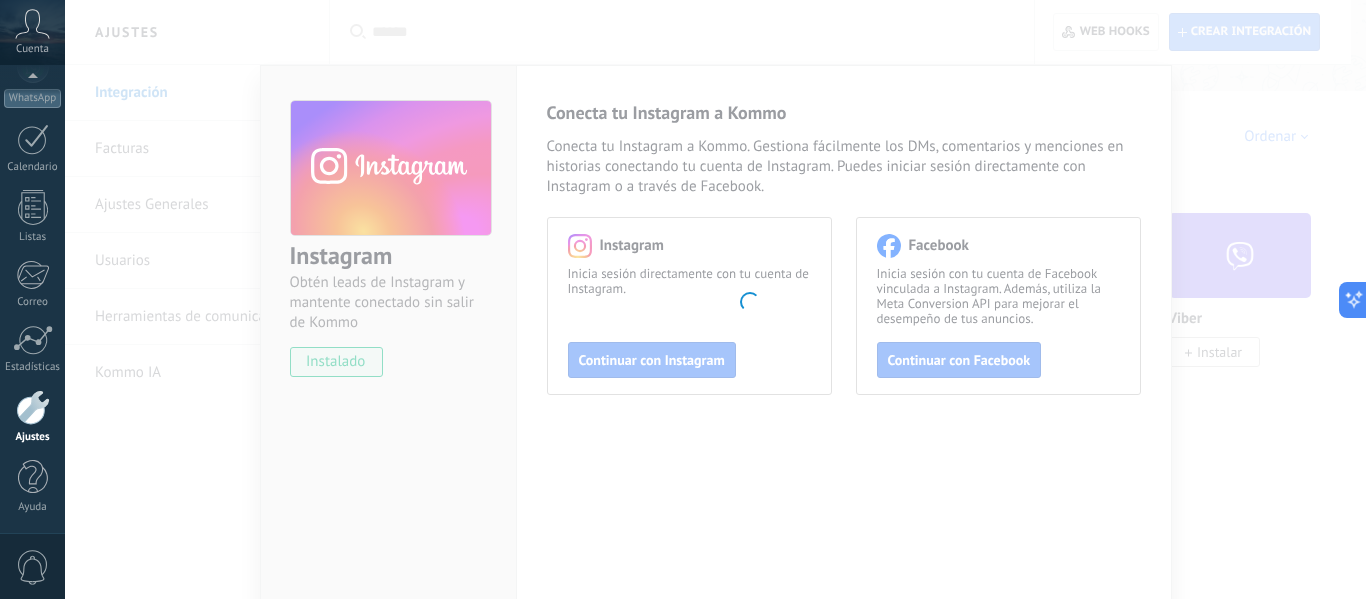 click on ".abccls-1,.abccls-2{fill-rule:evenodd}.abccls-2{fill:#fff} .abfcls-1{fill:none}.abfcls-2{fill:#fff} .abncls-1{isolation:isolate}.abncls-2{opacity:.06}.abncls-2,.abncls-3,.abncls-6{mix-blend-mode:multiply}.abncls-3{opacity:.15}.abncls-4,.abncls-8{fill:#fff}.abncls-5{fill:url(#abnlinear-gradient)}.abncls-6{opacity:.04}.abncls-7{fill:url(#abnlinear-gradient-2)}.abncls-8{fill-rule:evenodd} .abqst0{fill:#ffa200} .abwcls-1{fill:#252525} .cls-1{isolation:isolate} .acicls-1{fill:none} .aclcls-1{fill:#232323} .acnst0{display:none} .addcls-1,.addcls-2{fill:none;stroke-miterlimit:10}.addcls-1{stroke:#dfe0e5}.addcls-2{stroke:#a1a7ab} .adecls-1,.adecls-2{fill:none;stroke-miterlimit:10}.adecls-1{stroke:#dfe0e5}.adecls-2{stroke:#a1a7ab} .adqcls-1{fill:#8591a5;fill-rule:evenodd} .aeccls-1{fill:#5c9f37} .aeecls-1{fill:#f86161} .aejcls-1{fill:#8591a5;fill-rule:evenodd} .aekcls-1{fill-rule:evenodd} .aelcls-1{fill-rule:evenodd;fill:currentColor} .aemcls-1{fill-rule:evenodd;fill:currentColor} .aencls-2{fill:#f86161;opacity:.3}" at bounding box center [683, -1] 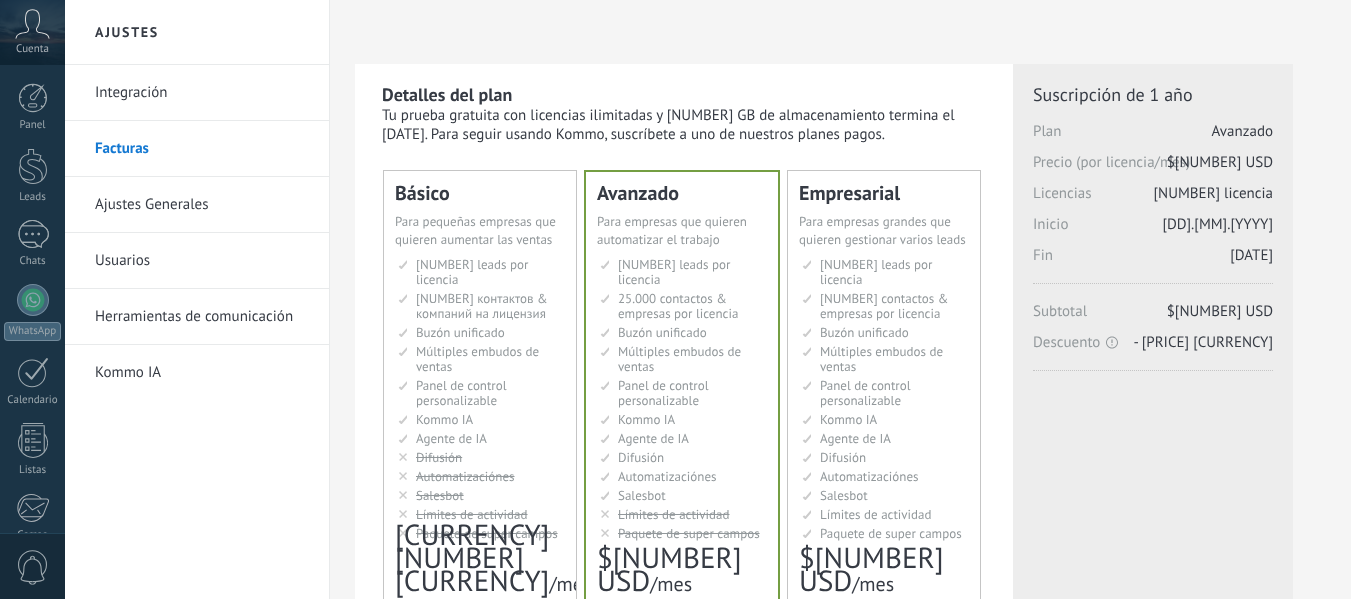 scroll, scrollTop: 0, scrollLeft: 0, axis: both 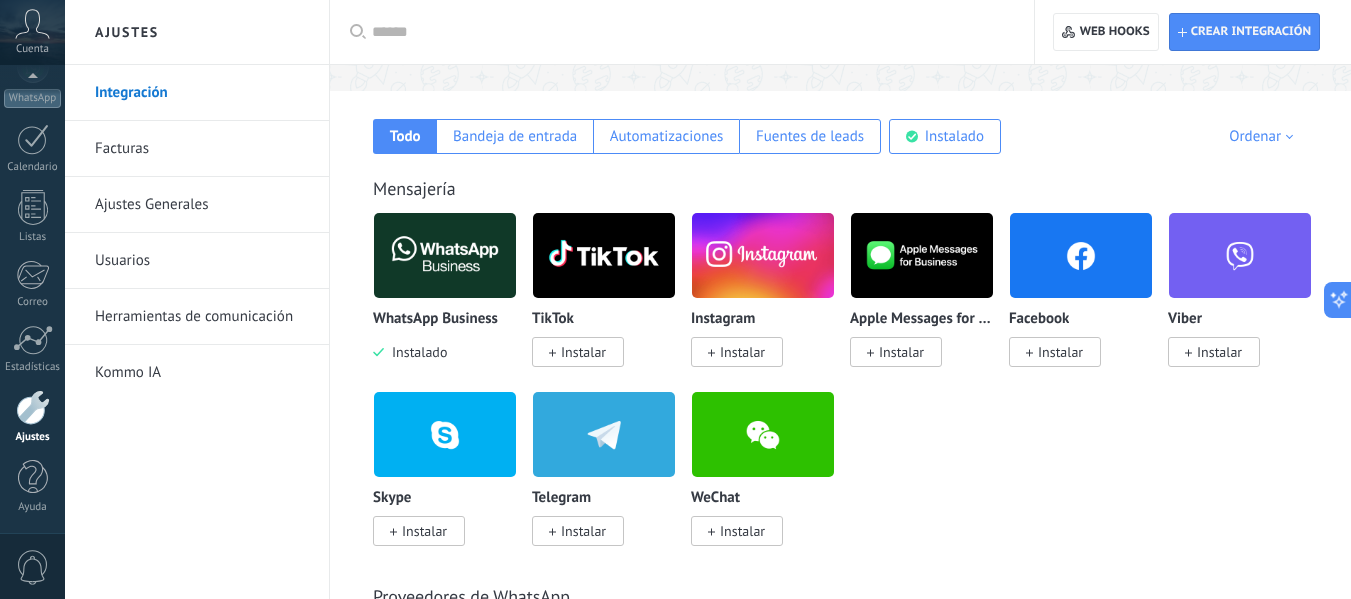 click at bounding box center [1081, 255] 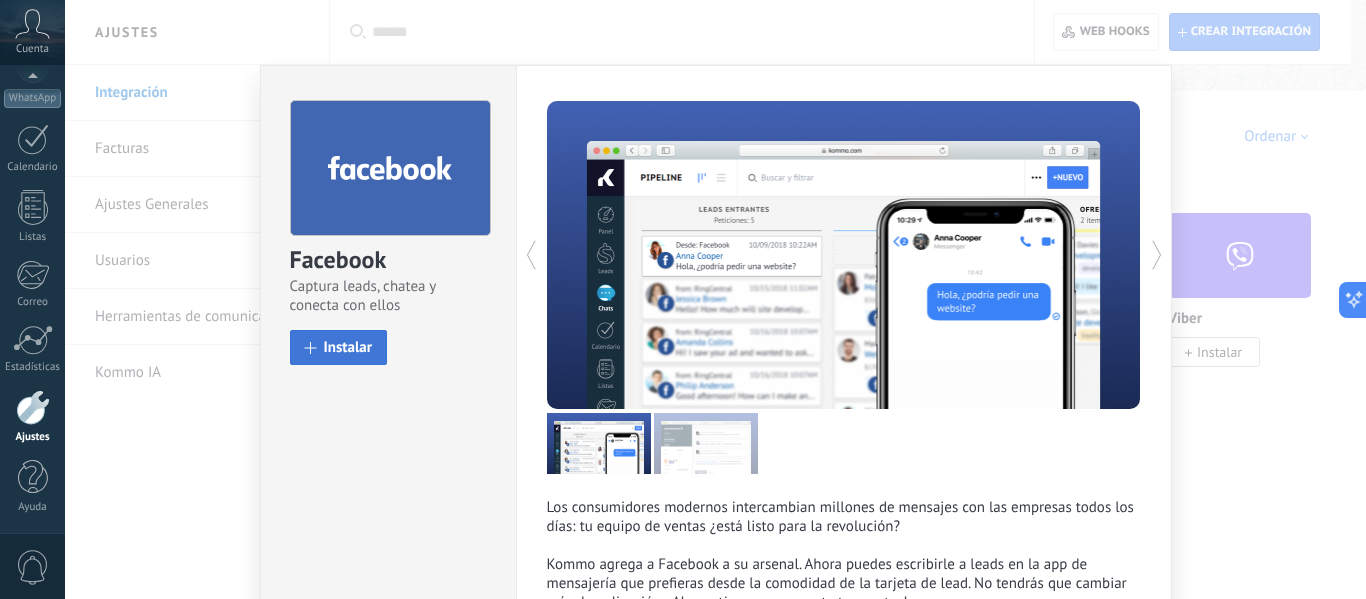 click at bounding box center (311, 348) 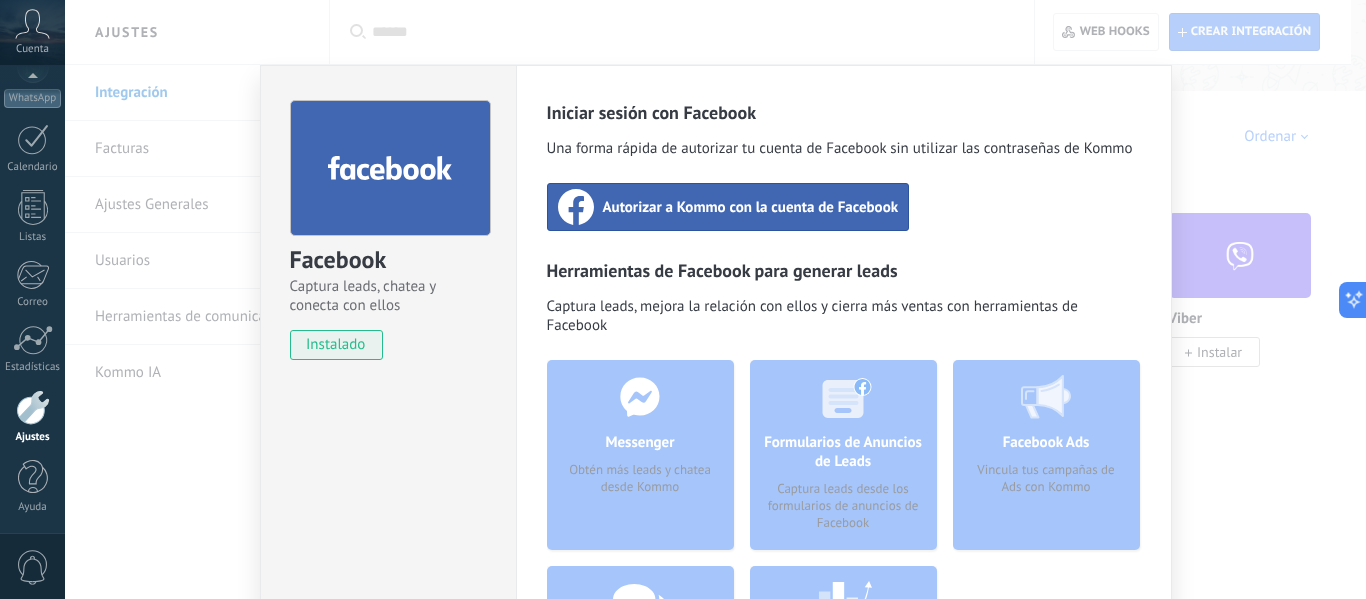 click on "Autorizar a Kommo con la cuenta de Facebook" at bounding box center [751, 207] 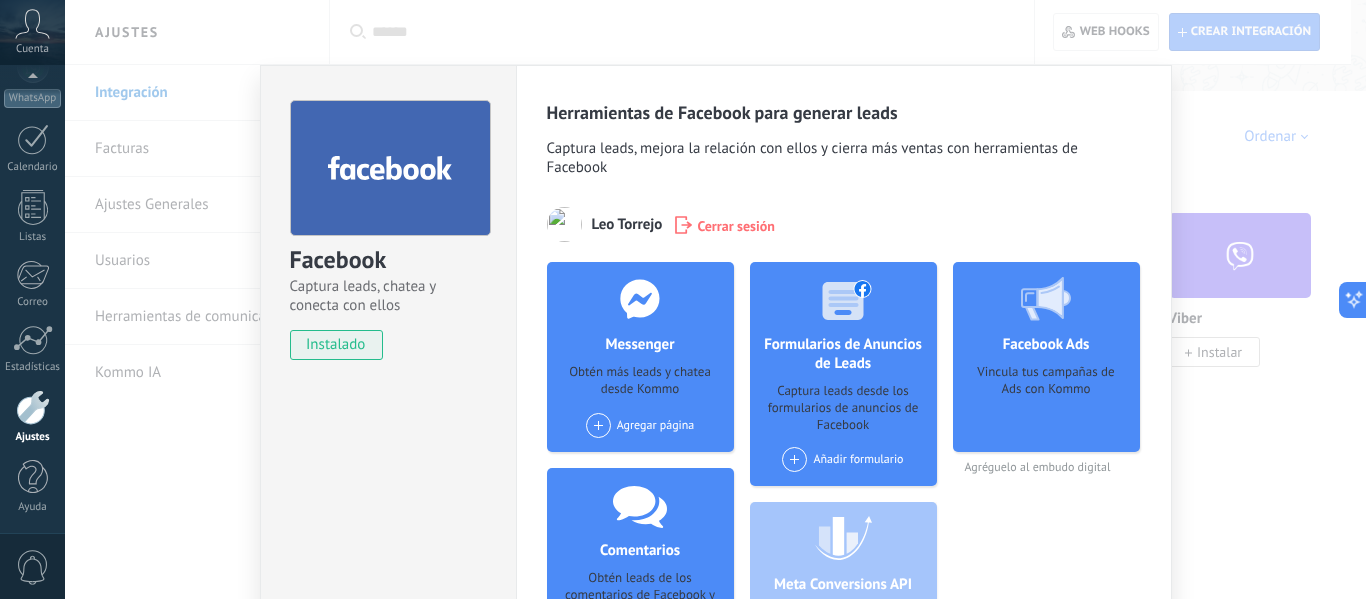 click on "Captura leads, chatea y conecta con ellos instalado Desinstalar Herramientas de Facebook para generar leads Captura leads, mejora la relación con ellos y cierra más ventas con herramientas de Facebook Leo Torrejo Cerrar sesión Messenger Obtén más leads y chatea desde Kommo Agregar página Comentarios Obtén leads de los comentarios de Facebook y responde desde Kommo Agregar página Formularios de Anuncios de Leads Captura leads desde los formularios de anuncios de Facebook Añadir formulario Meta Conversions API Sincroniza eventos de mensajes para mejorar tus anuncios Facebook Ads Vincula tus campañas de Ads con Kommo Agréguelo al embudo digital más" at bounding box center [715, 299] 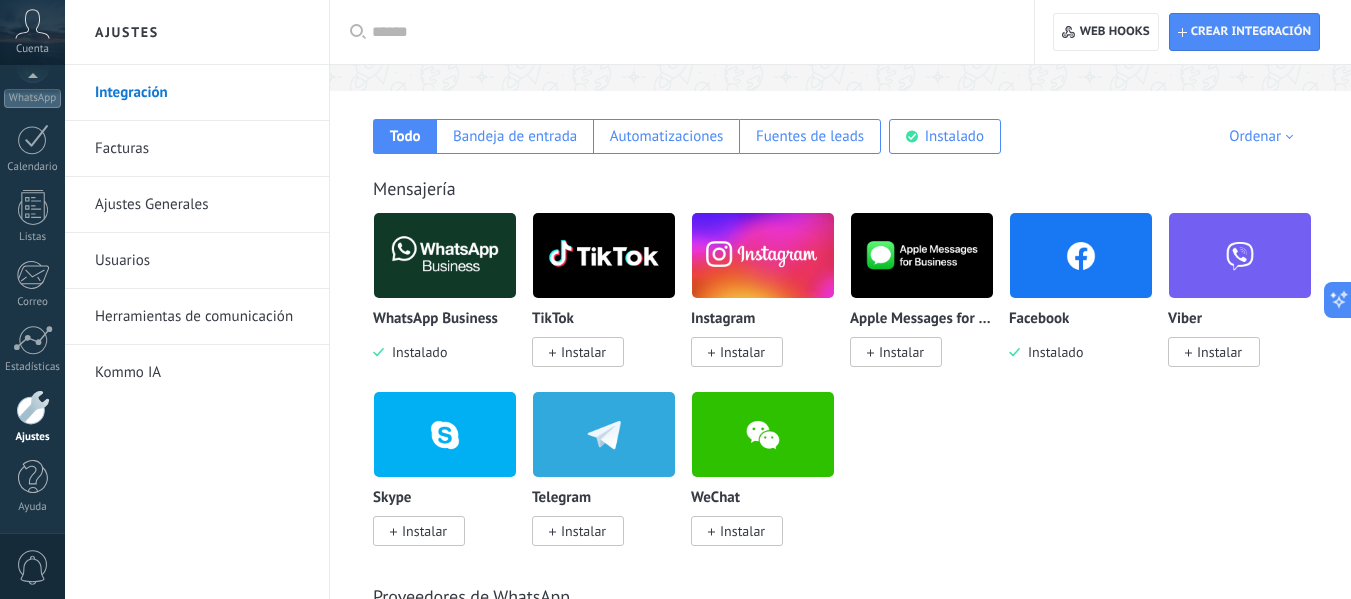 click at bounding box center (763, 255) 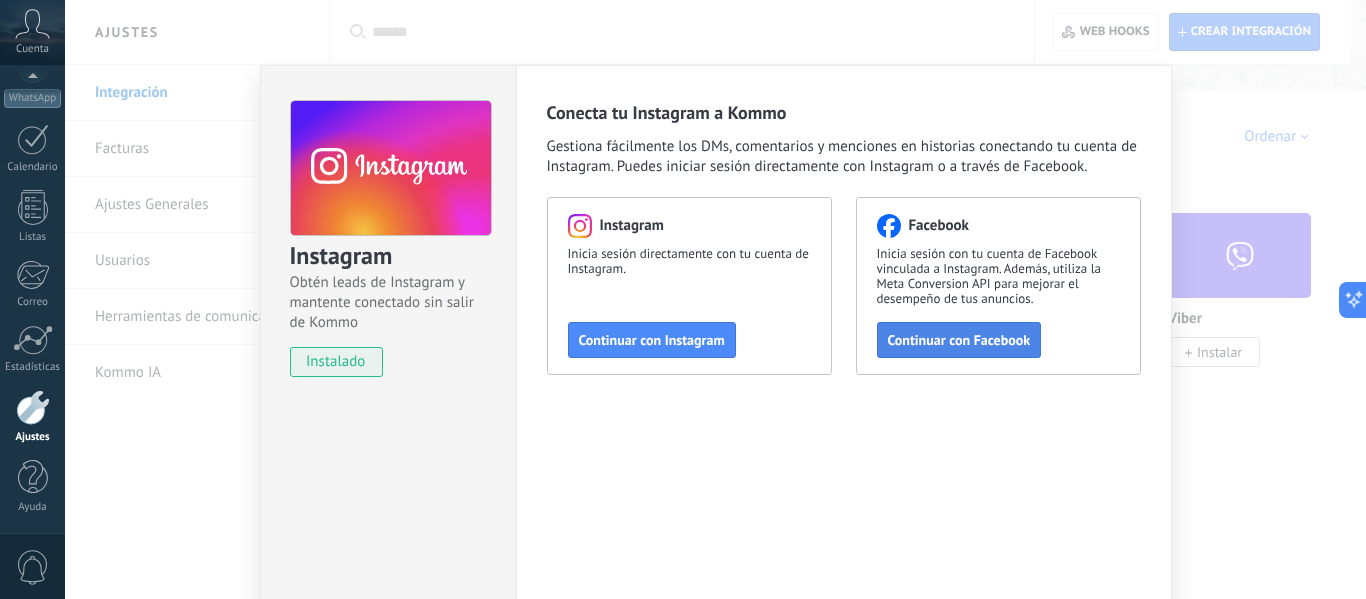 click on "Continuar con Facebook" at bounding box center (652, 340) 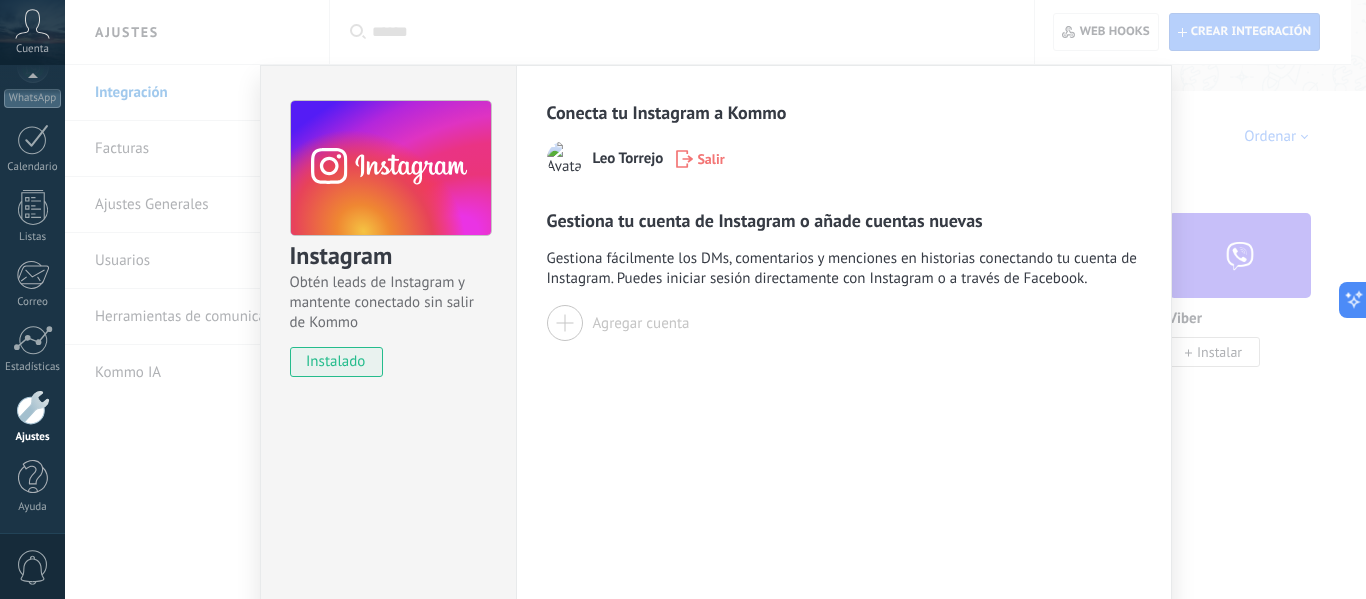 click at bounding box center [565, 323] 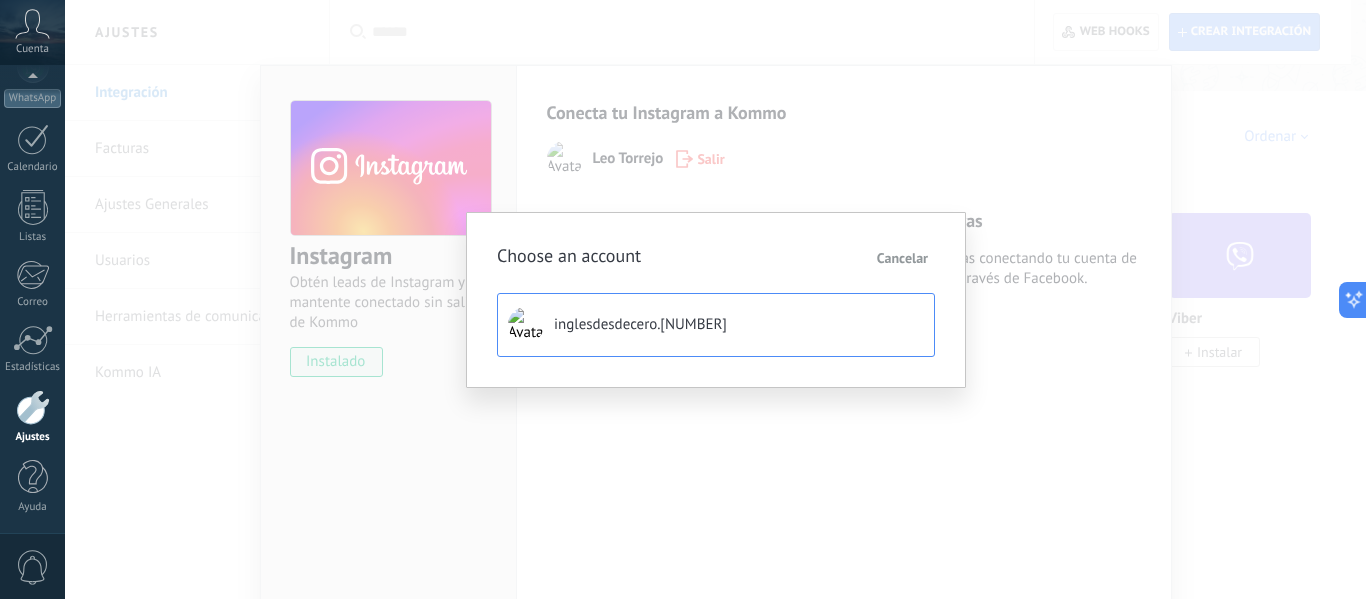 click on "inglesdesdecero.[NUMBER]" at bounding box center [640, 325] 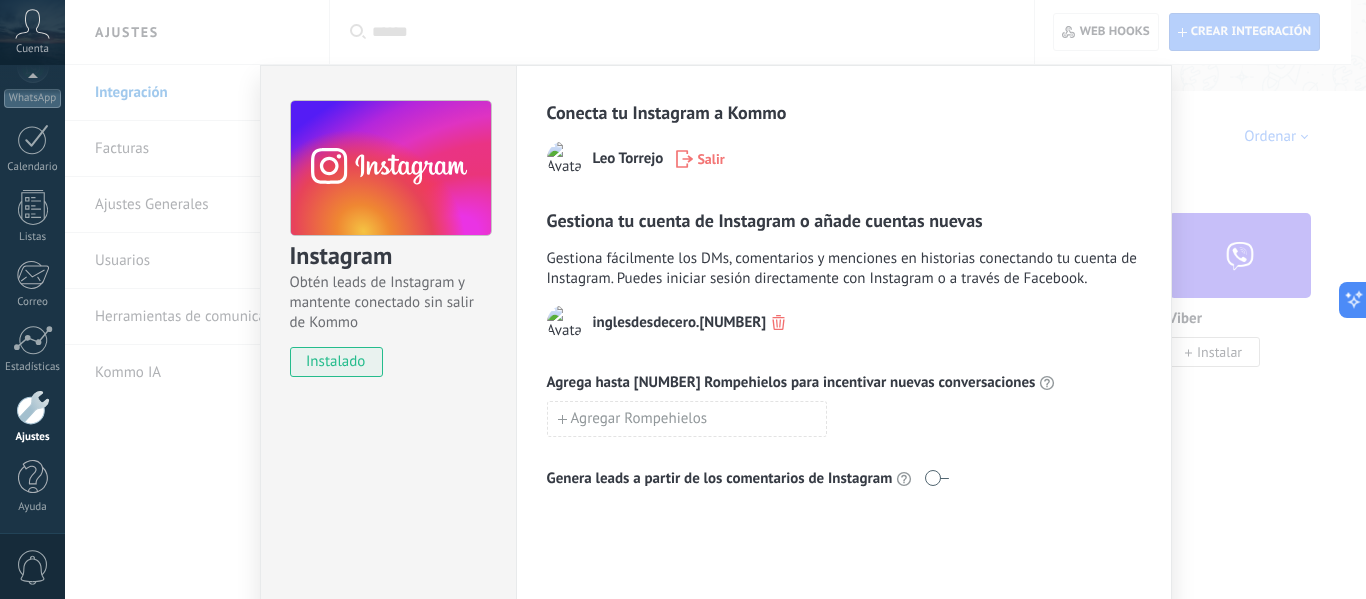 click on "Instagram Obtén leads de Instagram y mantente conectado sin salir de Kommo instalado Conecta tu Instagram a Kommo [NAME] Salir Gestiona tu cuenta de Instagram o añade cuentas nuevas Gestiona fácilmente los DMs, comentarios y menciones en historias conectando tu cuenta de Instagram. Puedes iniciar sesión directamente con Instagram o a través de Facebook. [DOMAIN_NAME] Agrega hasta 4 Rompehielos para incentivar nuevas conversaciones Agregar Rompehielos Genera leads a partir de los comentarios de Instagram" at bounding box center (715, 299) 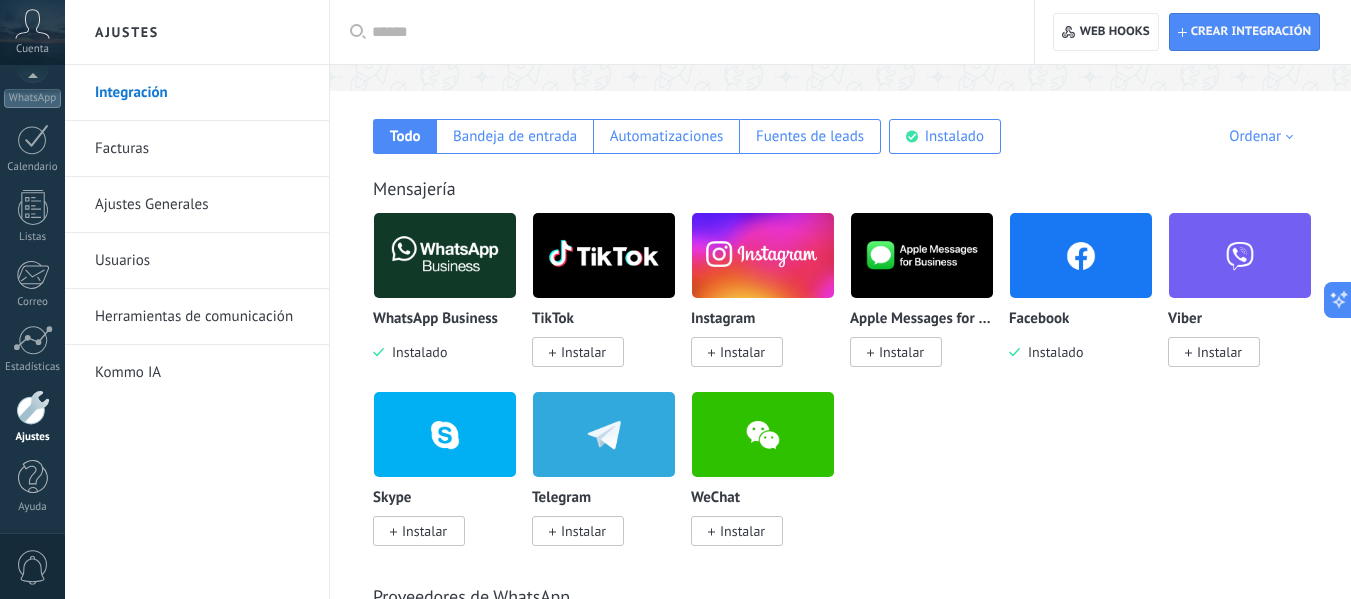 click on "Herramientas de comunicación" at bounding box center [202, 317] 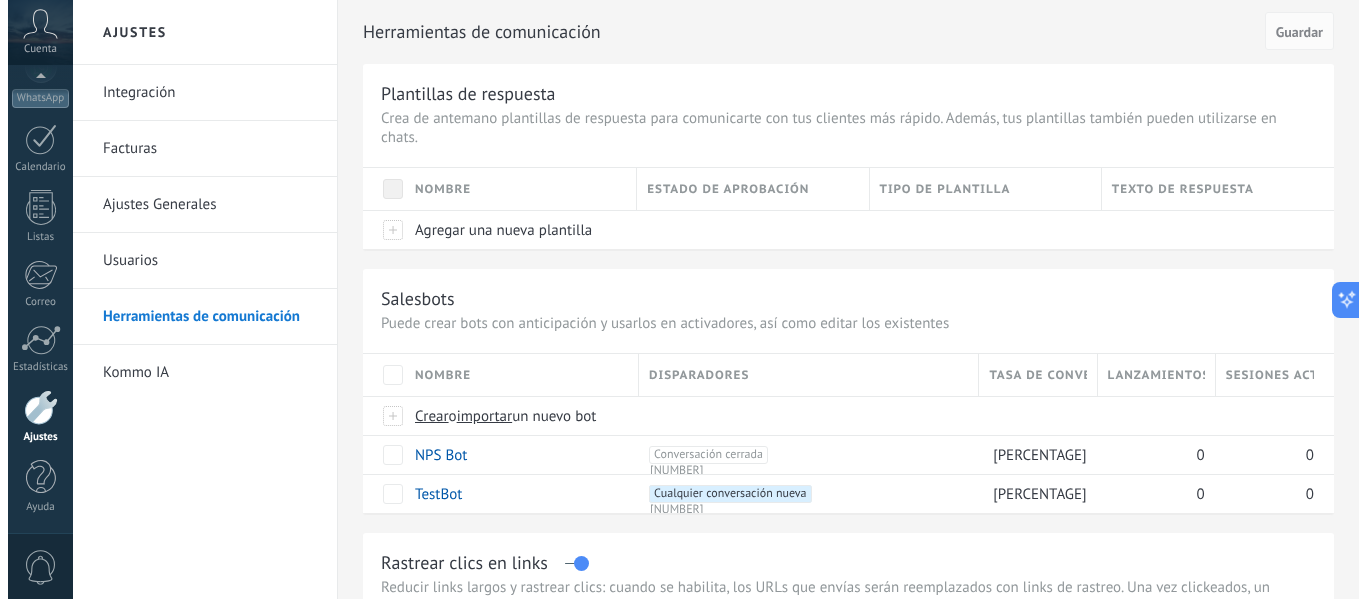 scroll, scrollTop: 0, scrollLeft: 0, axis: both 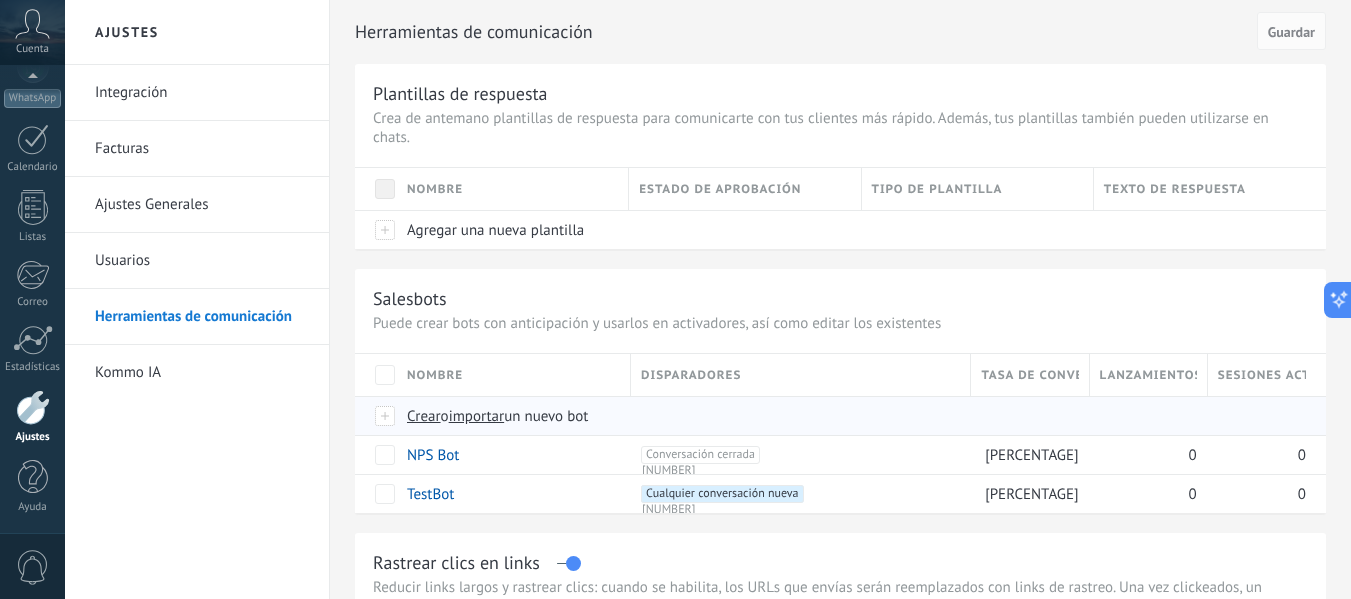 click on "Crear" at bounding box center (424, 416) 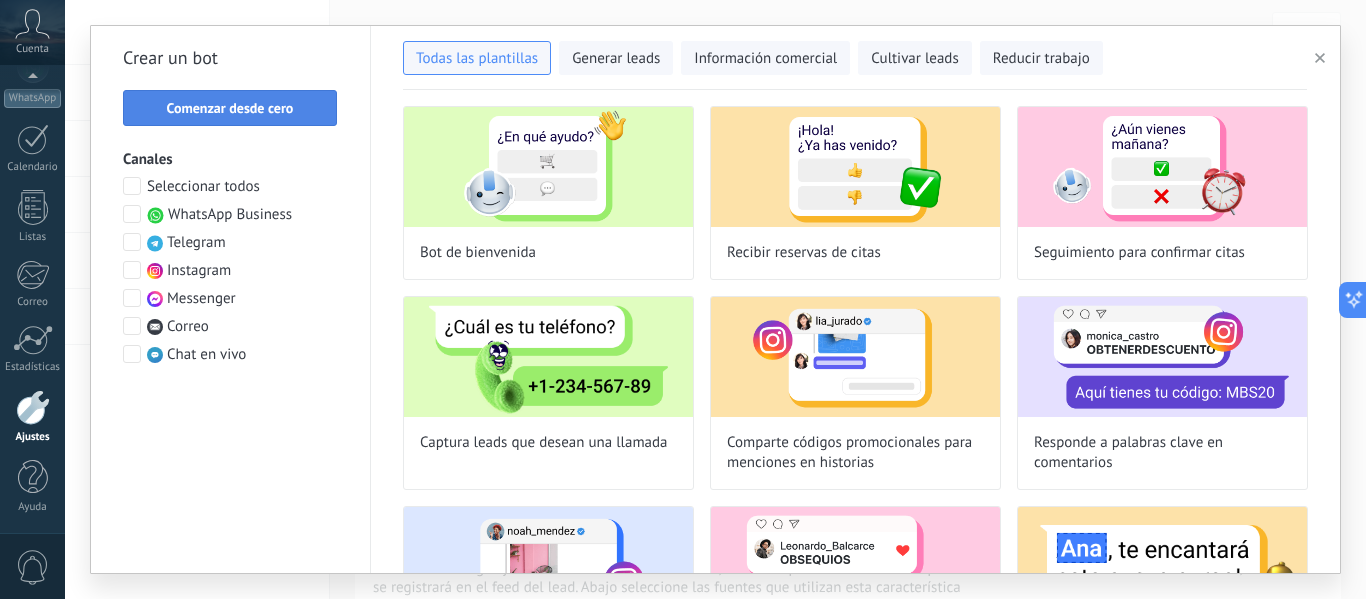 click on "Comenzar desde cero" at bounding box center (230, 108) 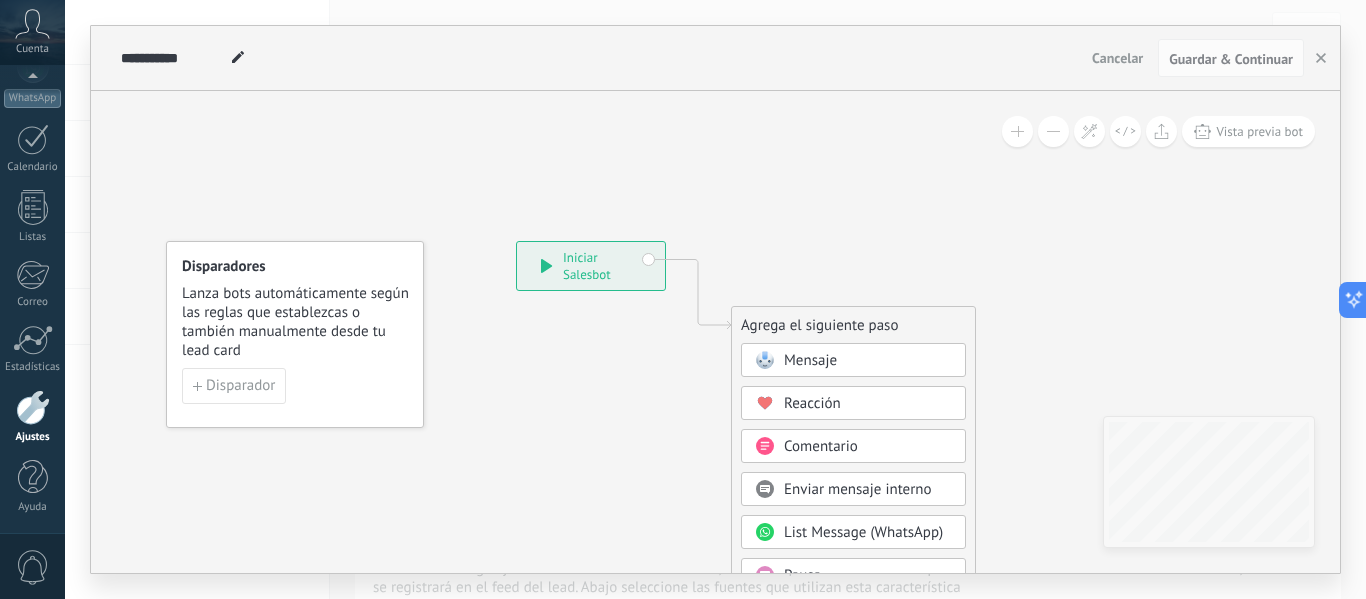 click on "Mensaje" at bounding box center (810, 360) 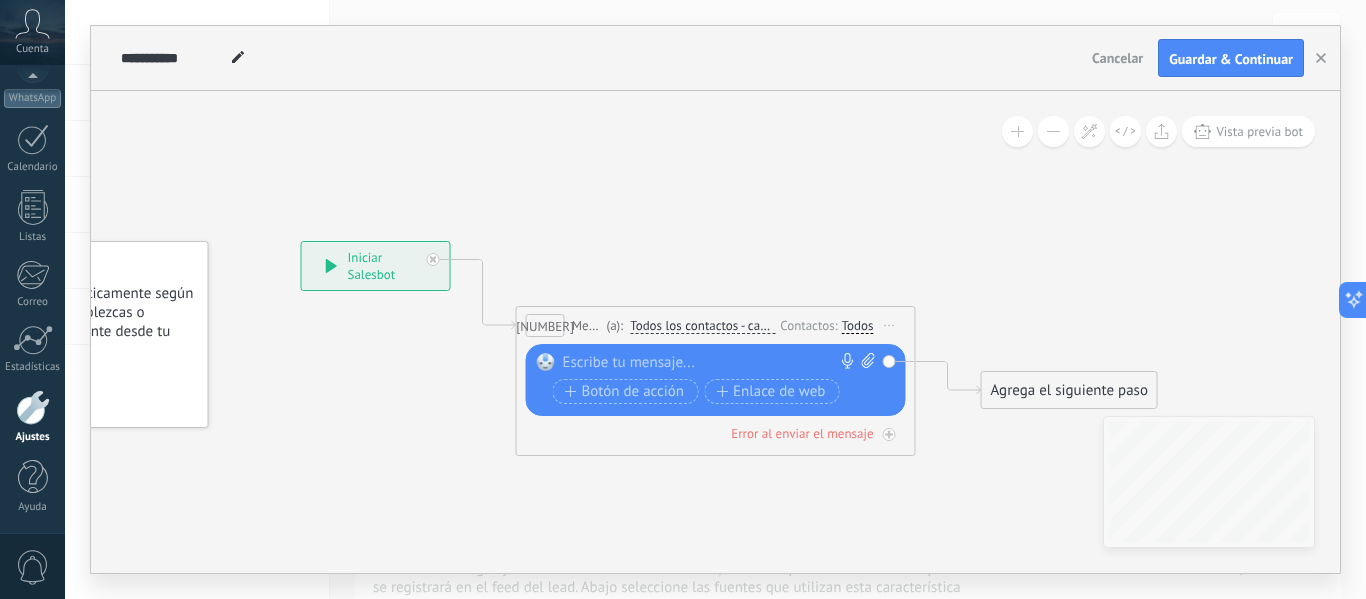 click on "Mensaje" at bounding box center (587, 325) 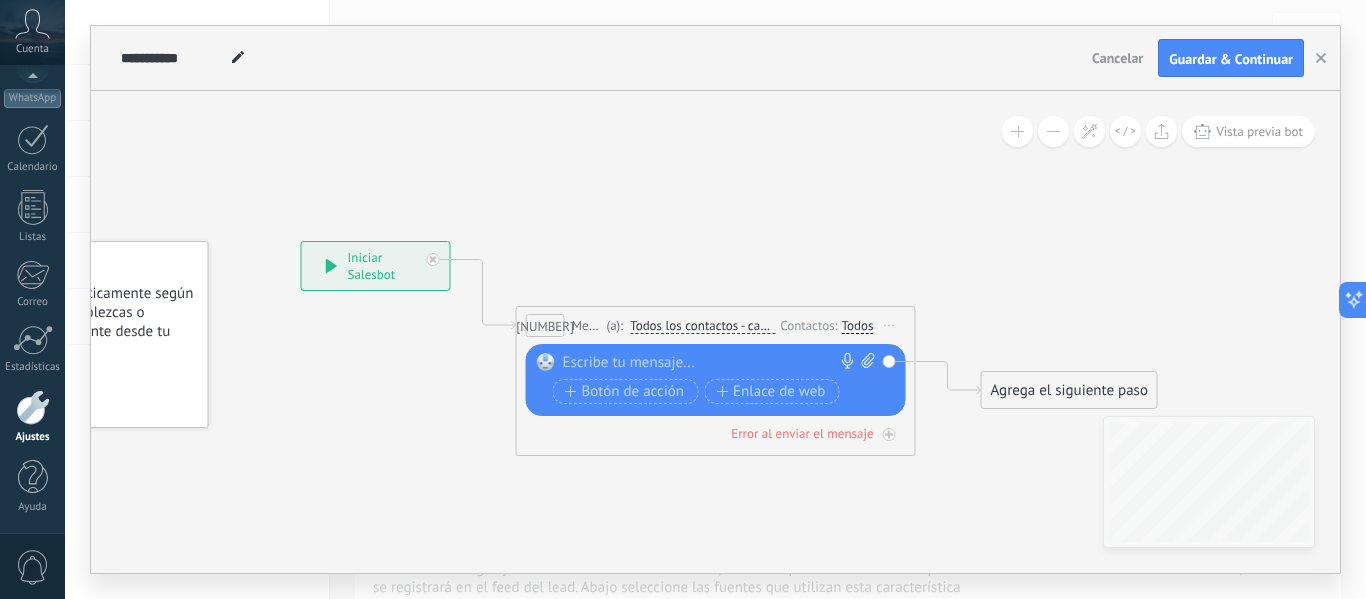 click at bounding box center (711, 363) 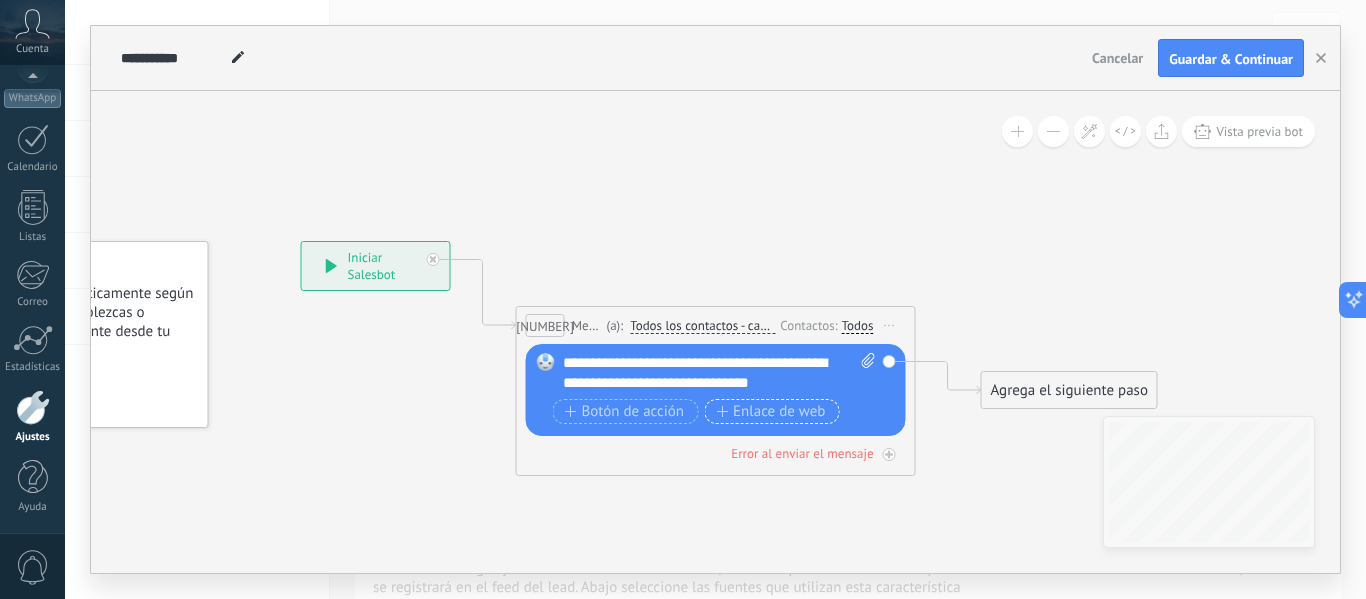 click on "Enlace de web" at bounding box center (625, 412) 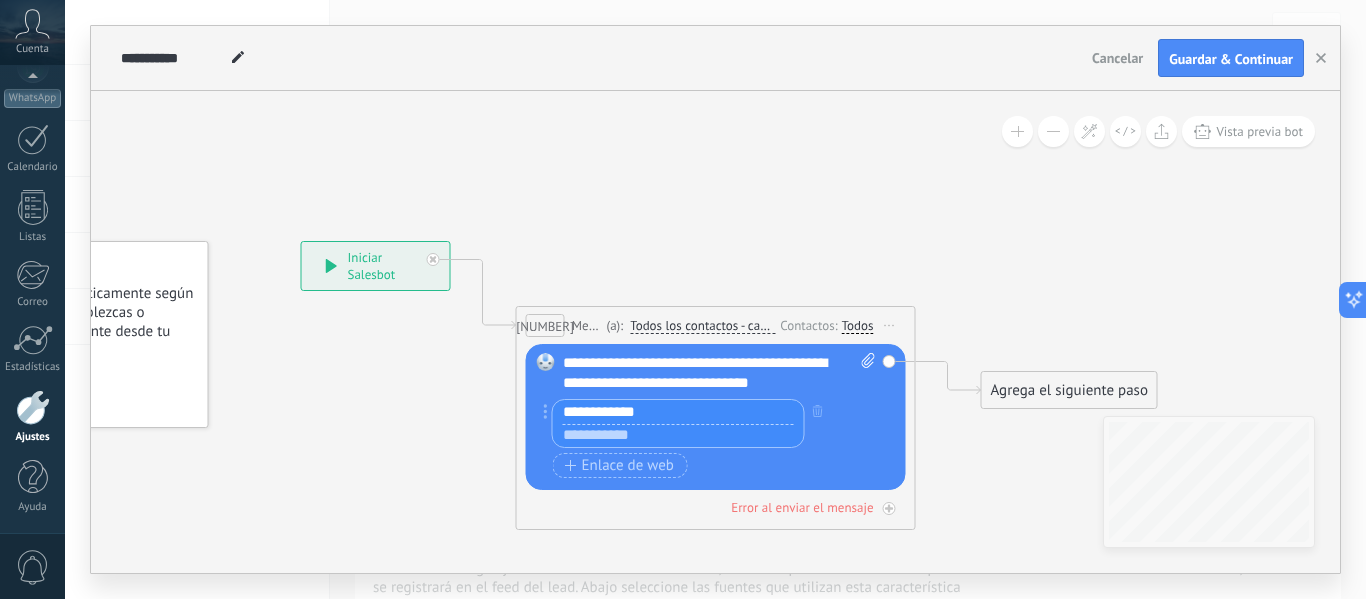 type on "**********" 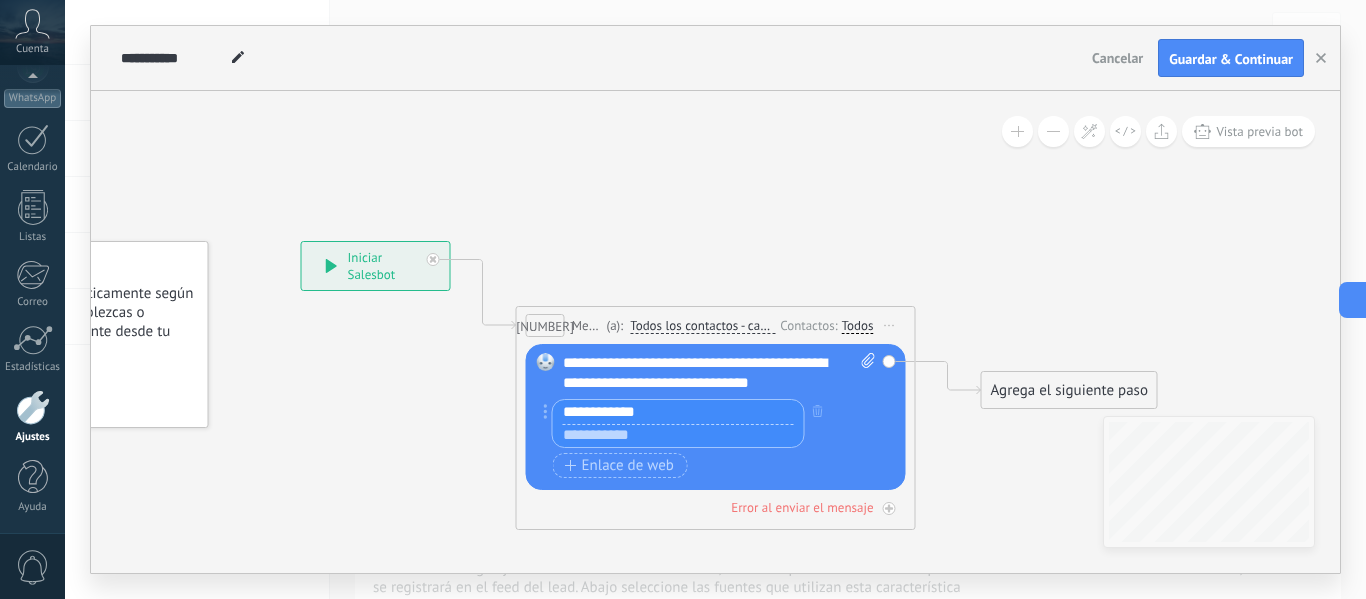 click at bounding box center [678, 436] 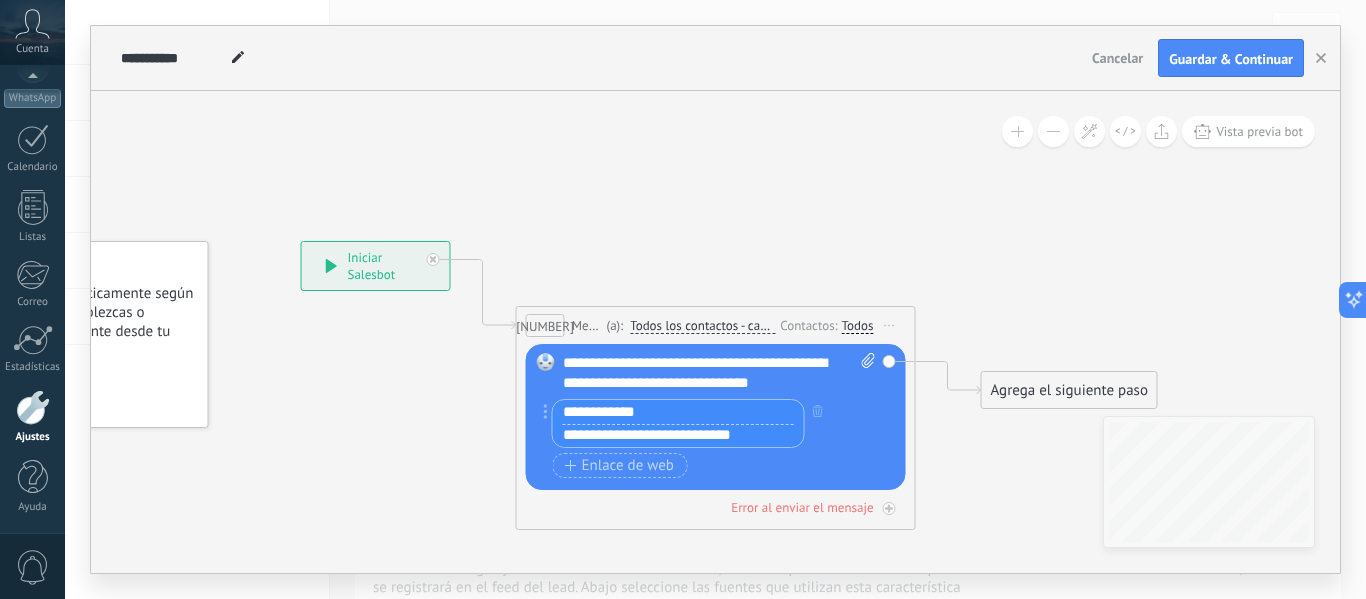 type on "**********" 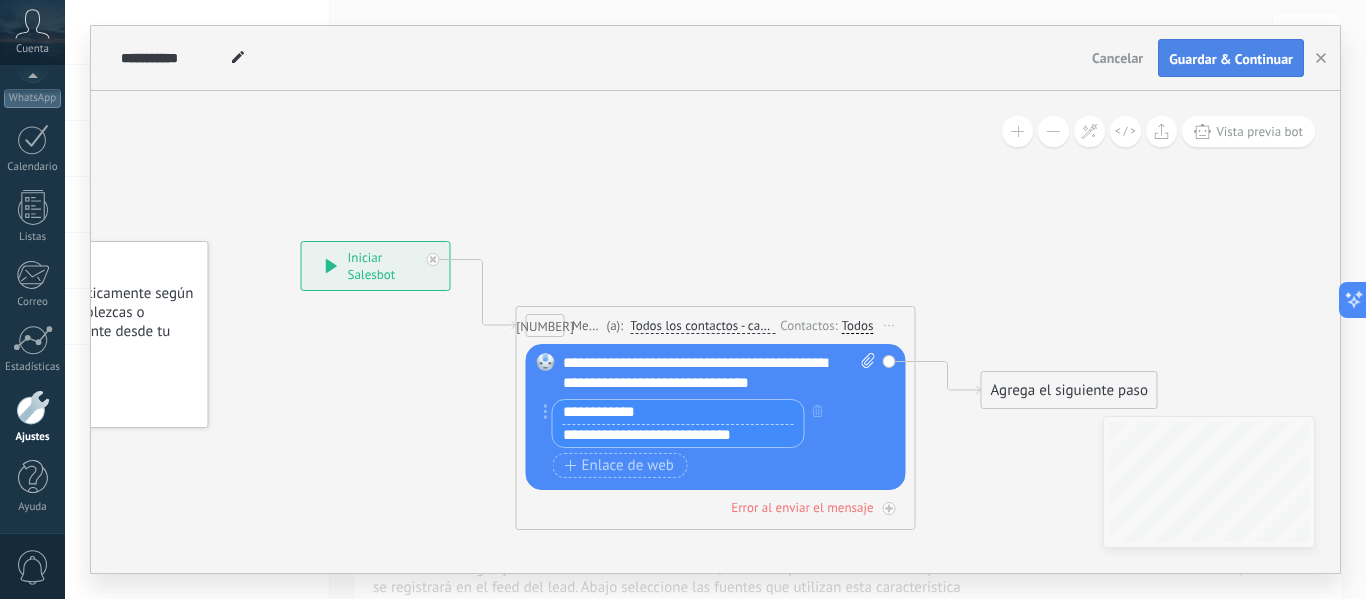 drag, startPoint x: 1218, startPoint y: 22, endPoint x: 1215, endPoint y: 62, distance: 40.112343 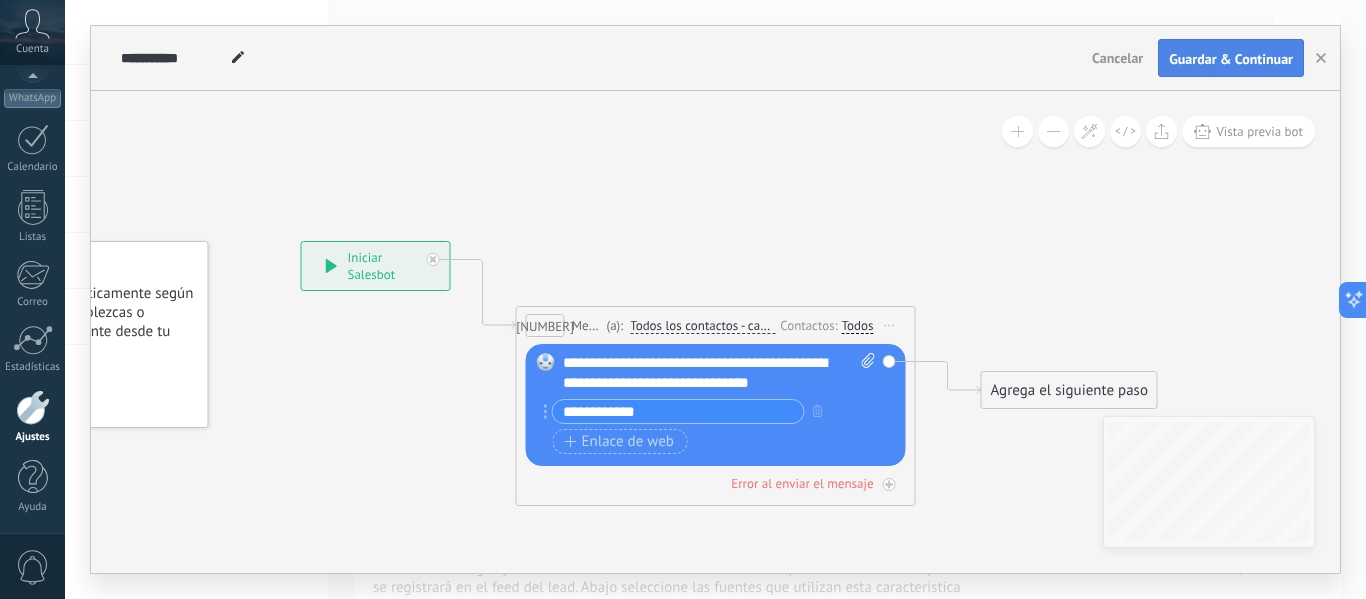 click on "Guardar & Continuar" at bounding box center [1231, 59] 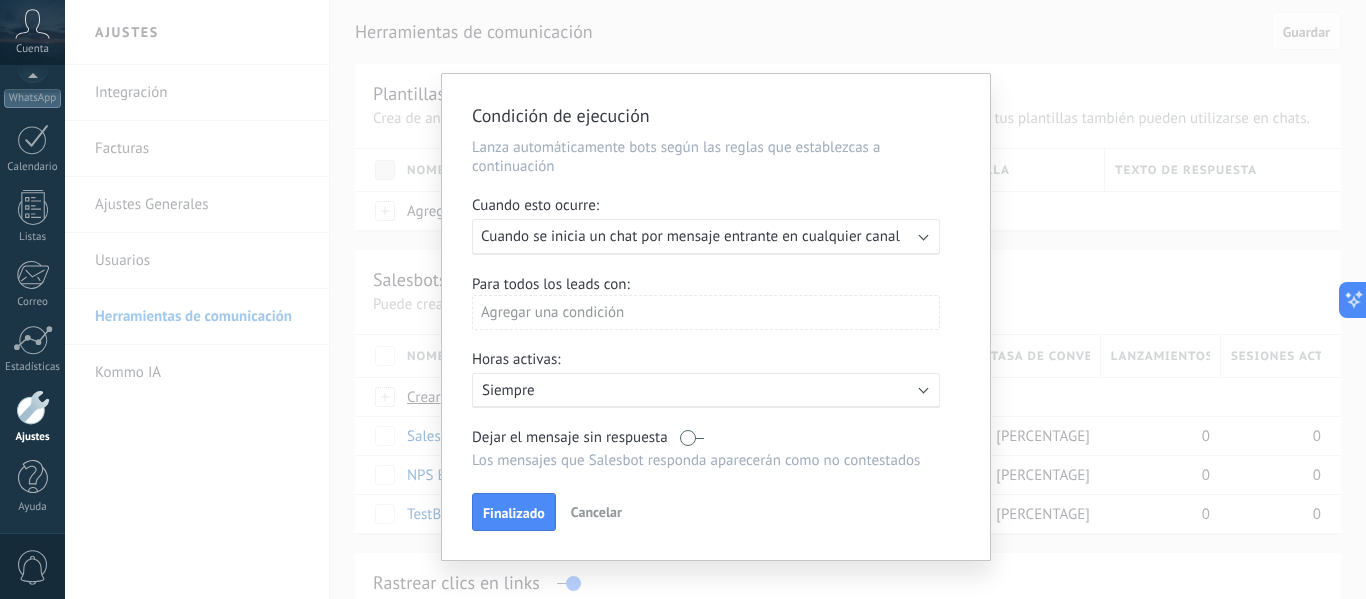 click on "Cuando se inicia un chat por mensaje entrante en cualquier canal" at bounding box center [690, 236] 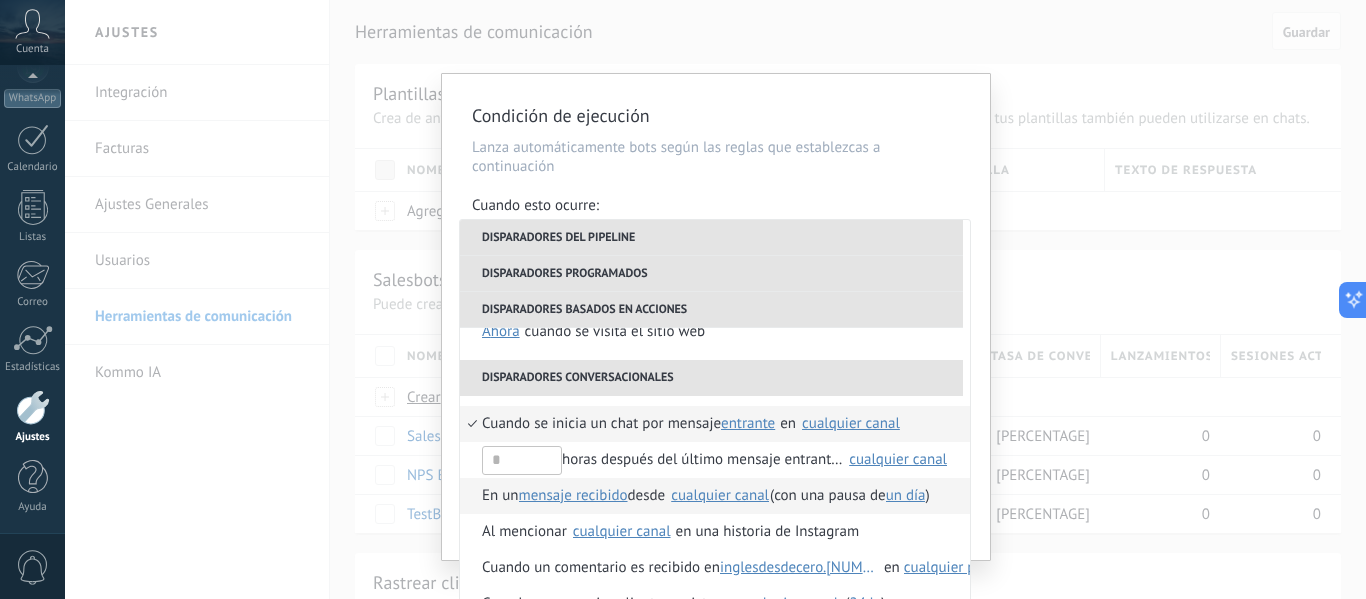 scroll, scrollTop: 500, scrollLeft: 0, axis: vertical 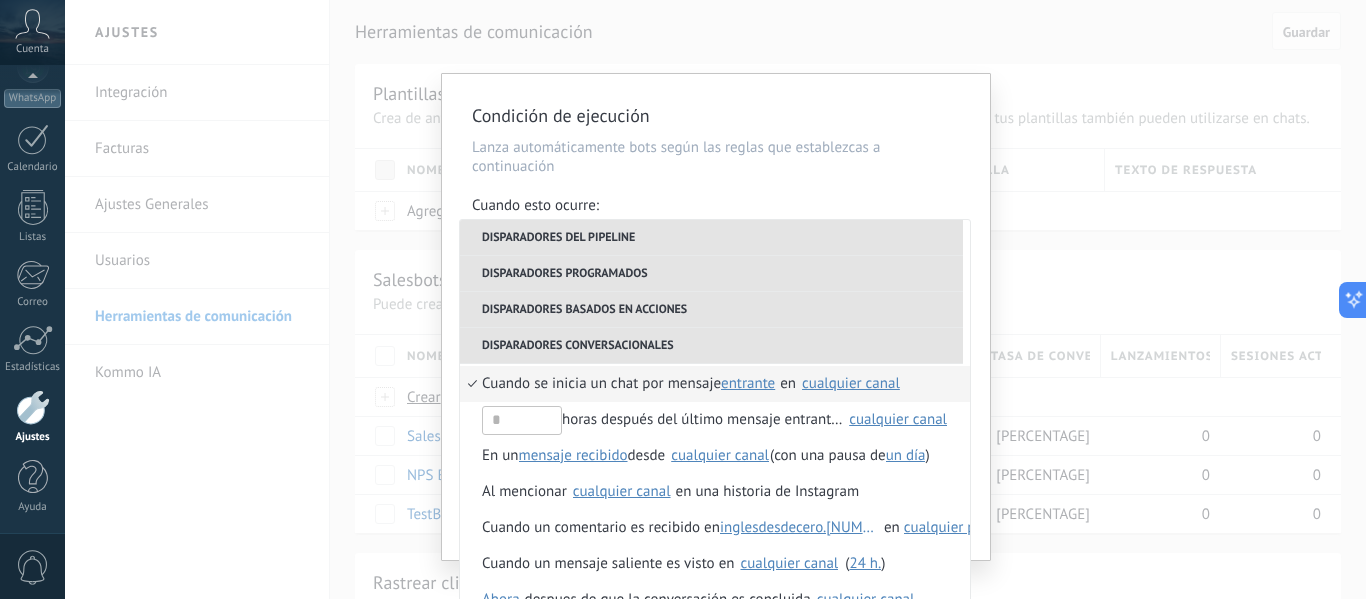 click on "cualquier canal" at bounding box center [851, 383] 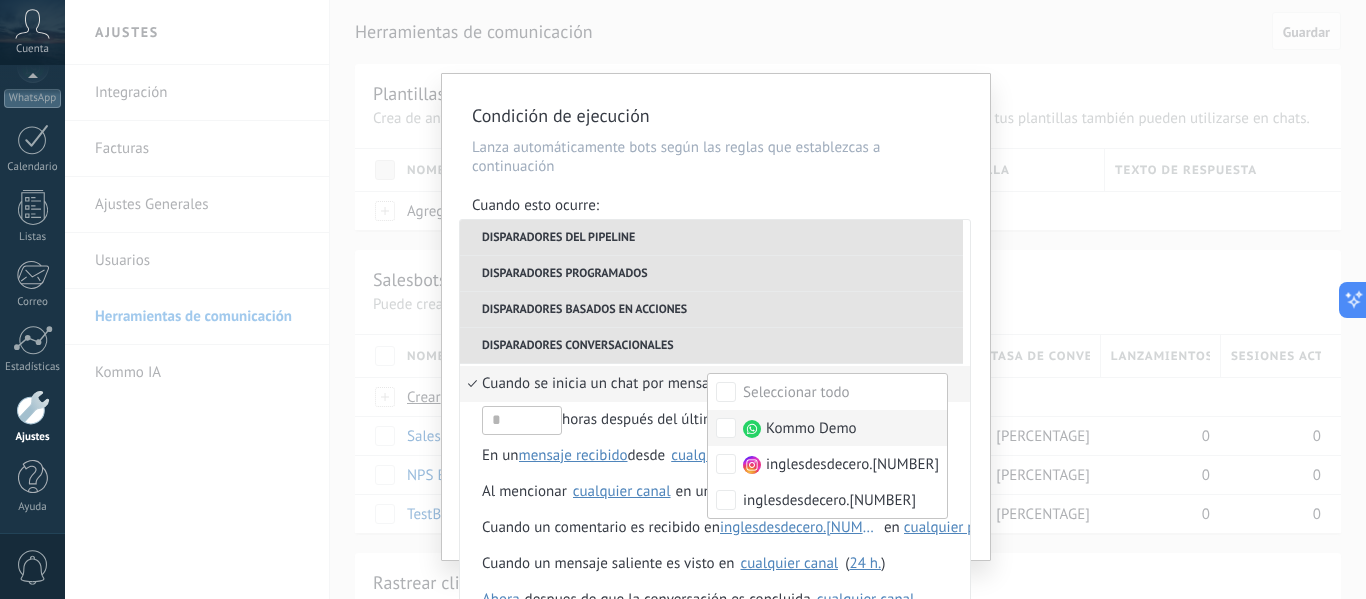 click on "Kommo Demo" at bounding box center [811, 429] 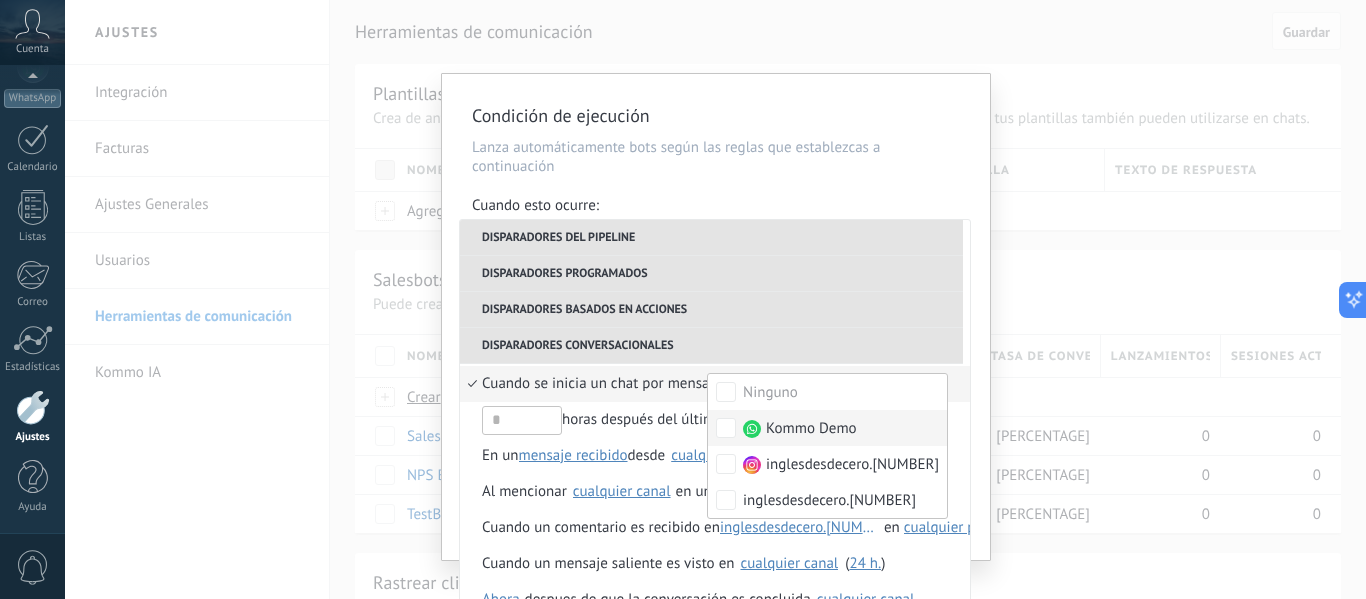 scroll, scrollTop: 0, scrollLeft: 0, axis: both 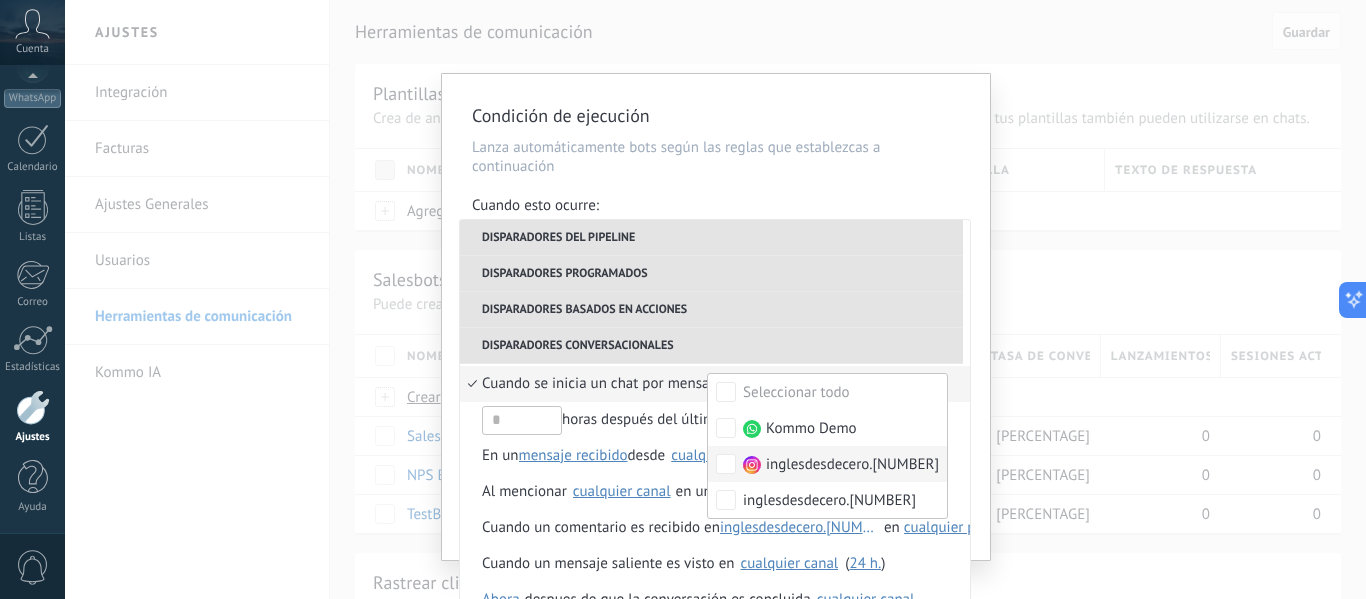 click on "inglesdesdecero.[NUMBER]" at bounding box center [811, 429] 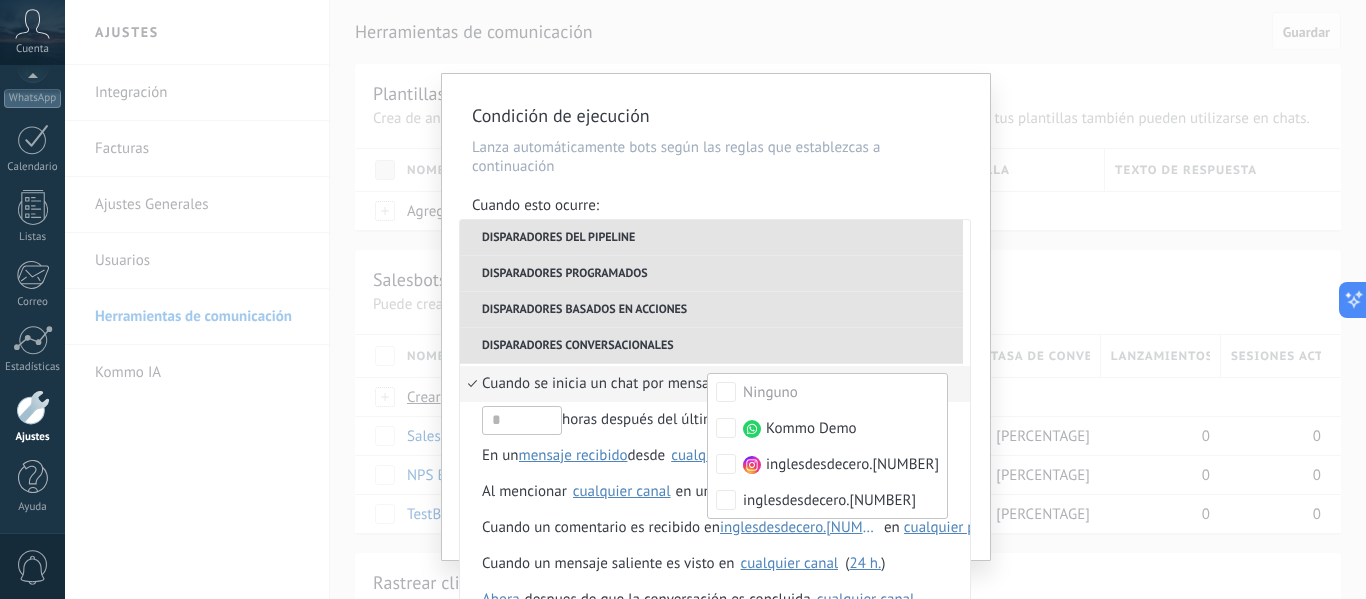 click on "Cuando se inicia un chat por mensaje" at bounding box center (601, 384) 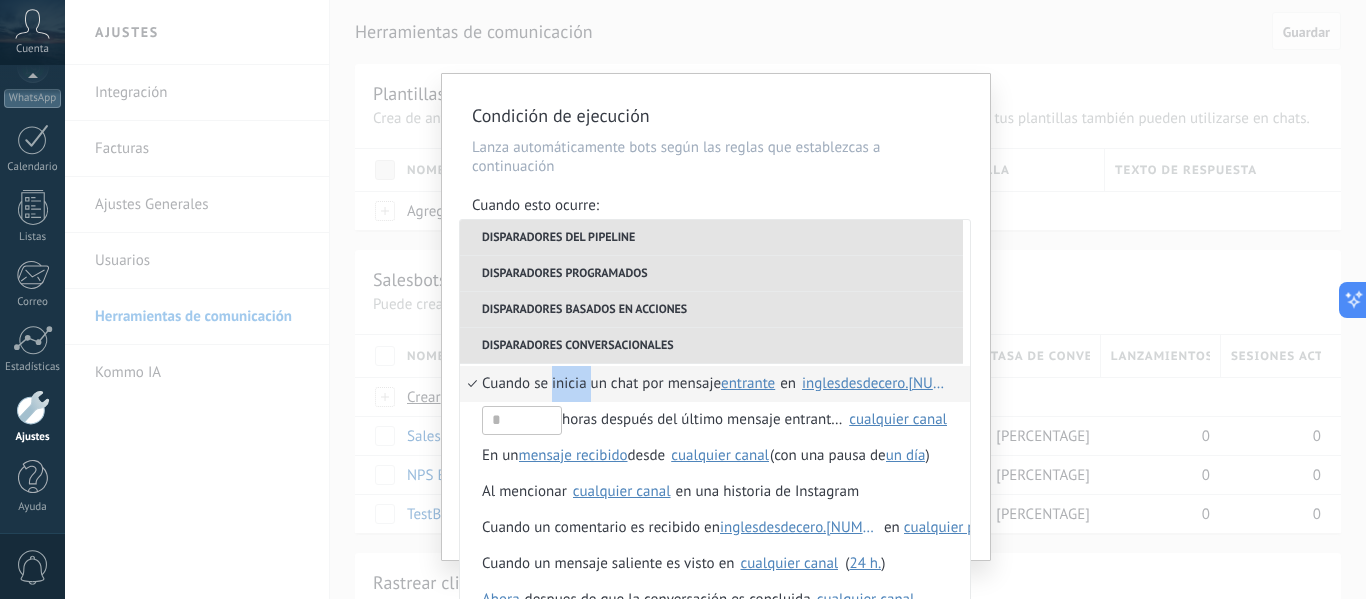 click on "Cuando se inicia un chat por mensaje" at bounding box center [601, 384] 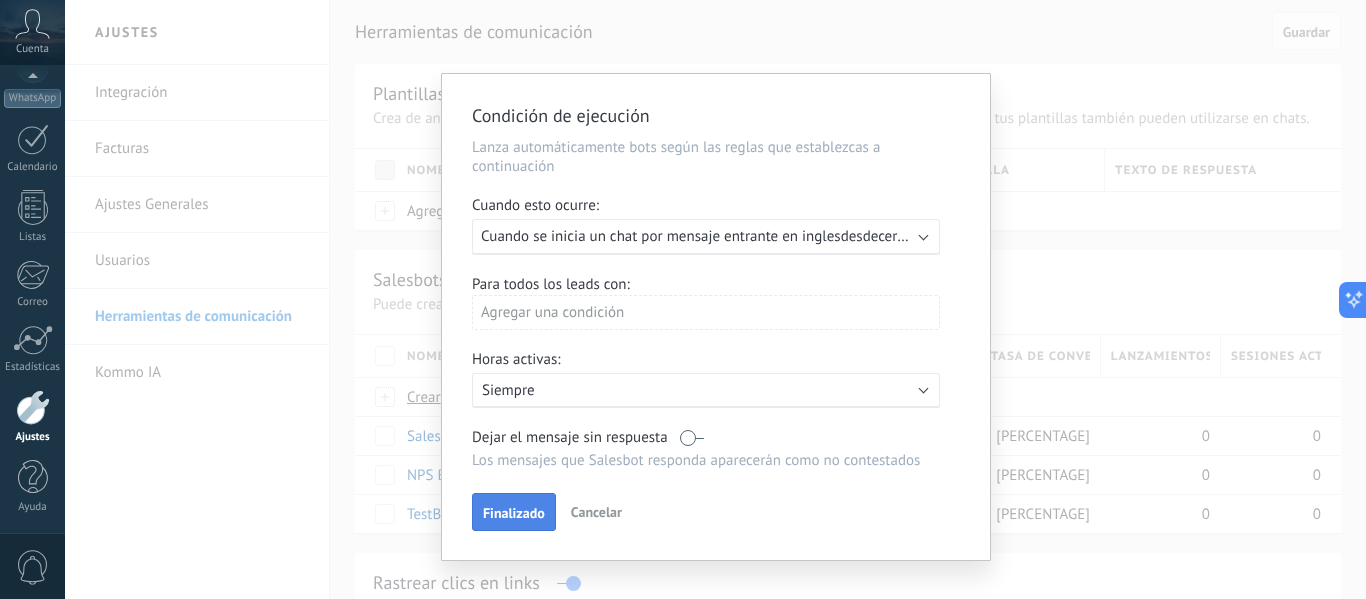 click on "Finalizado" at bounding box center (514, 513) 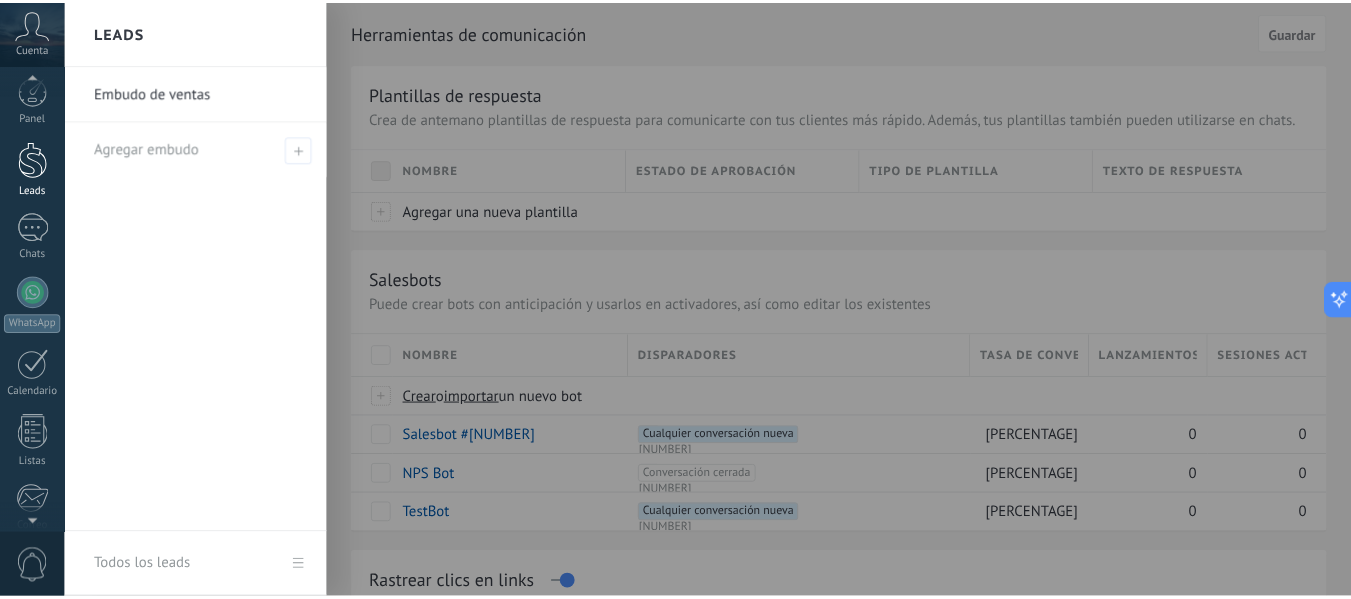 scroll, scrollTop: 0, scrollLeft: 0, axis: both 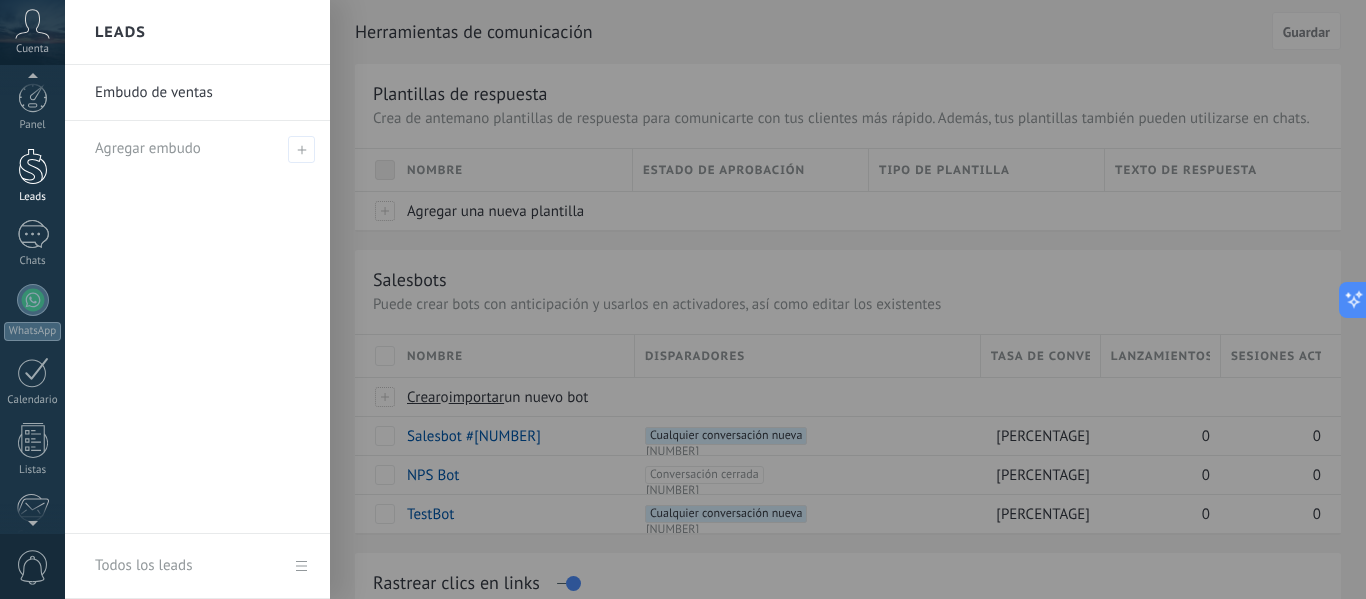 click at bounding box center [33, 166] 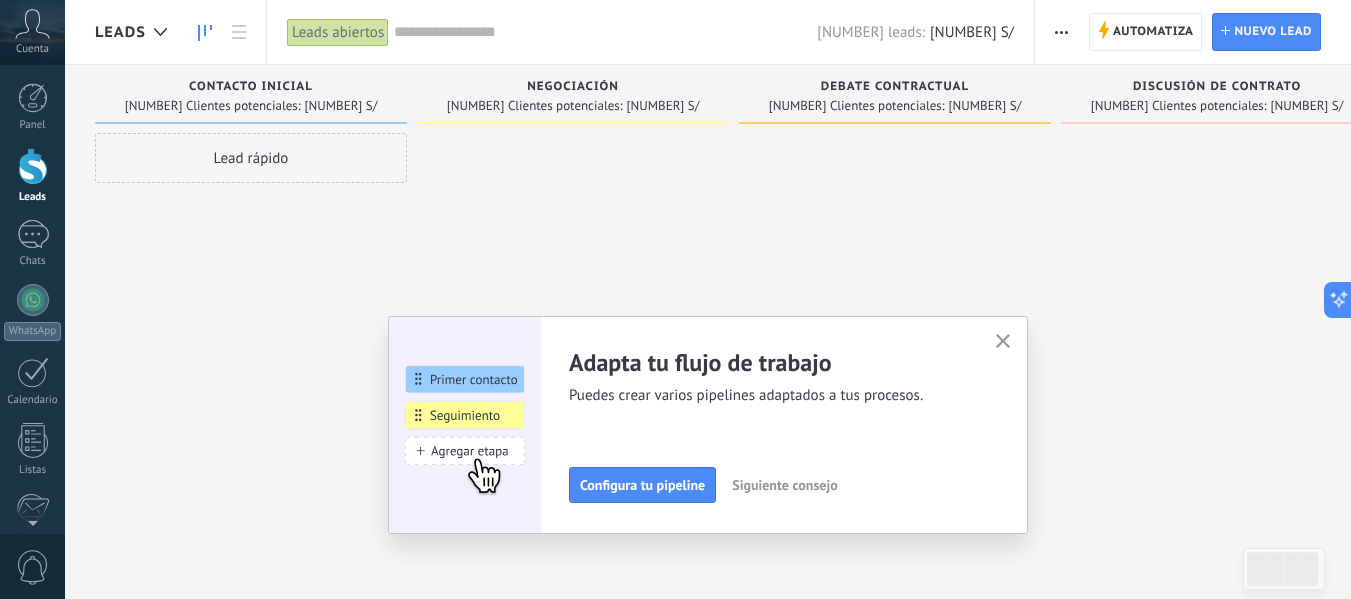 scroll, scrollTop: 0, scrollLeft: 0, axis: both 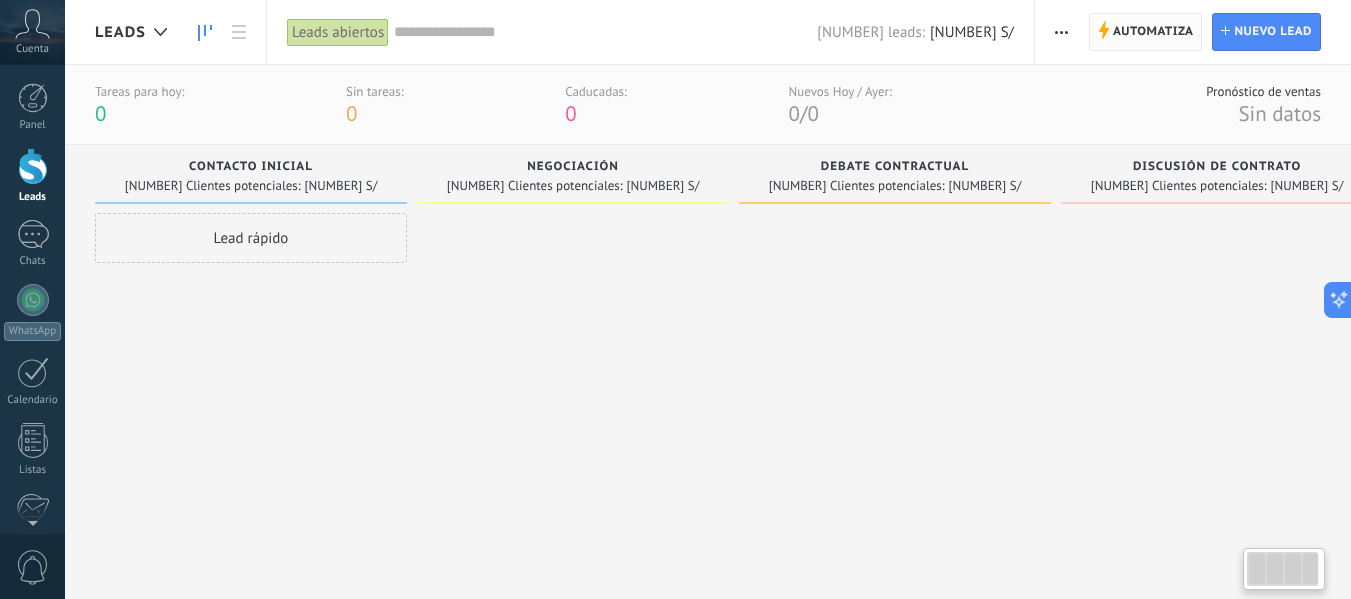 click on "Automatiza" at bounding box center (1153, 32) 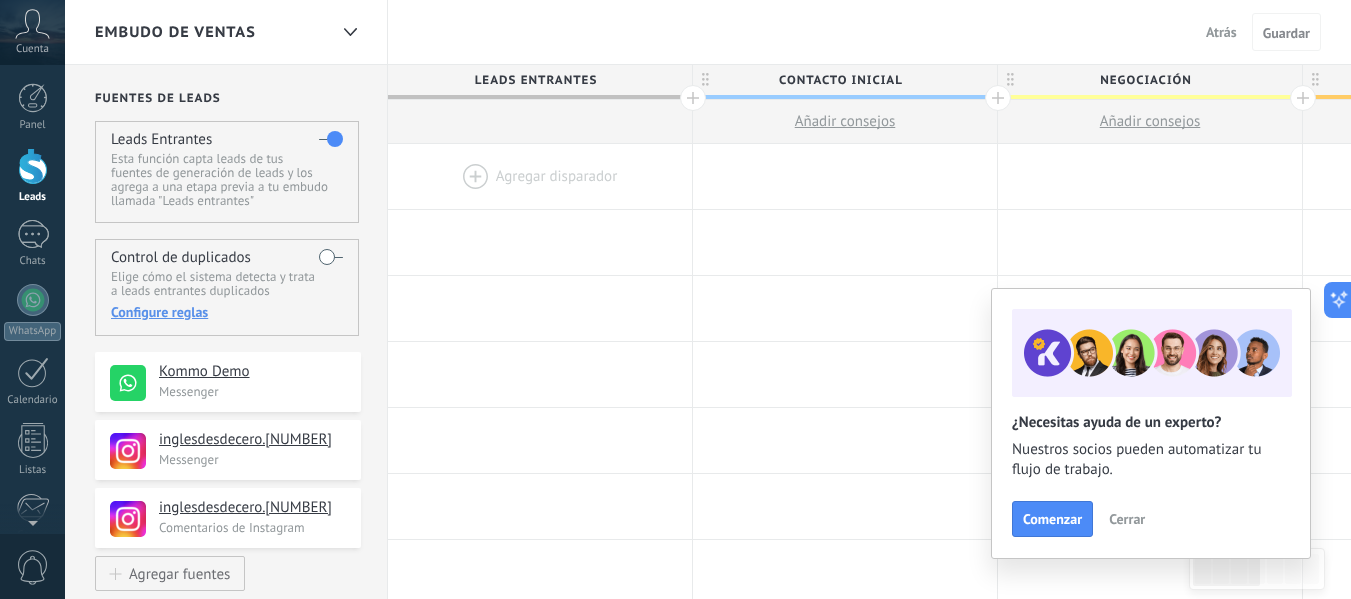 scroll, scrollTop: 0, scrollLeft: 0, axis: both 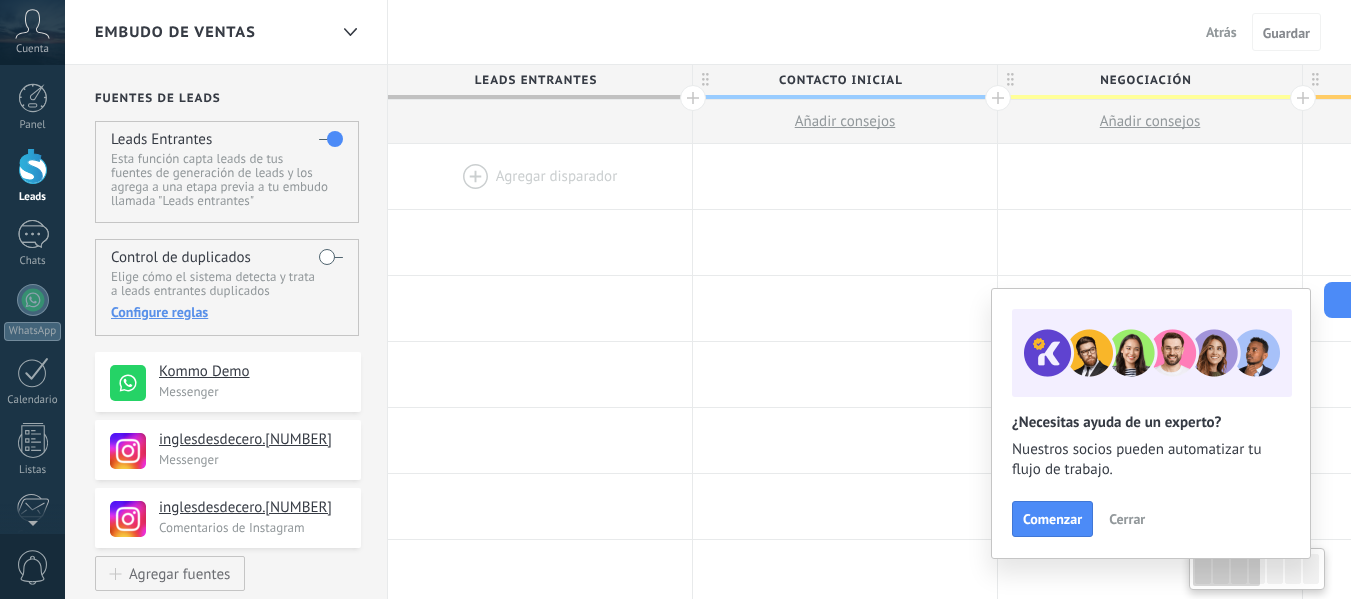 click at bounding box center [540, 176] 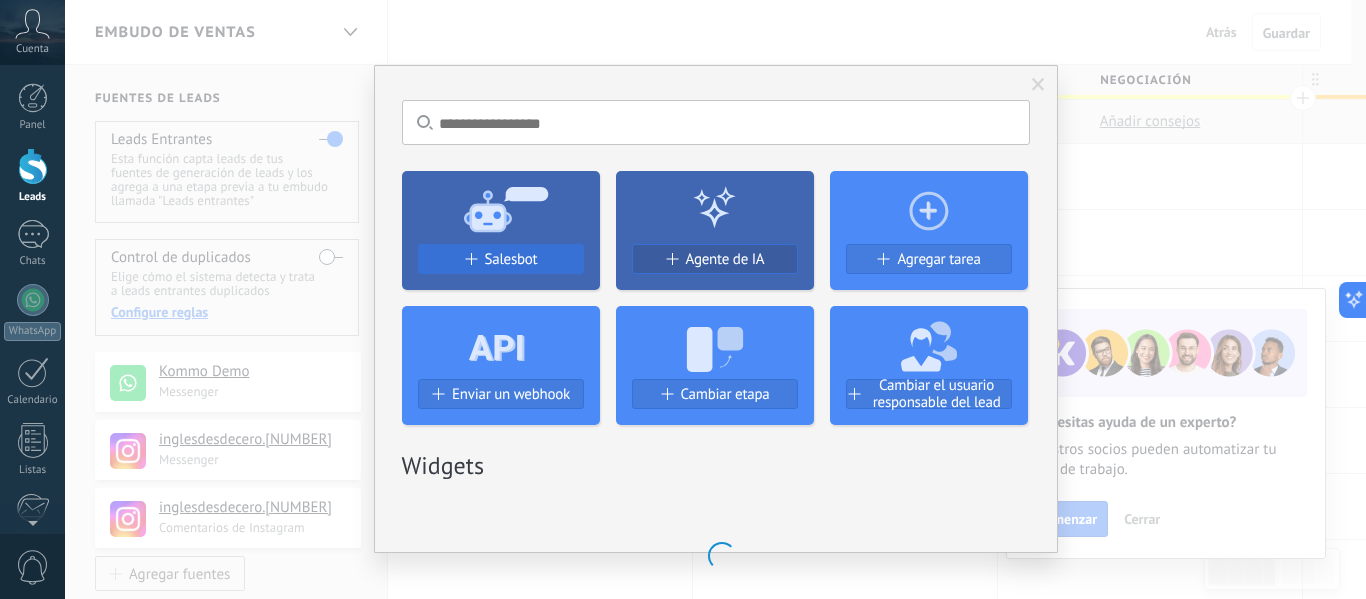 click on "Salesbot" at bounding box center (511, 259) 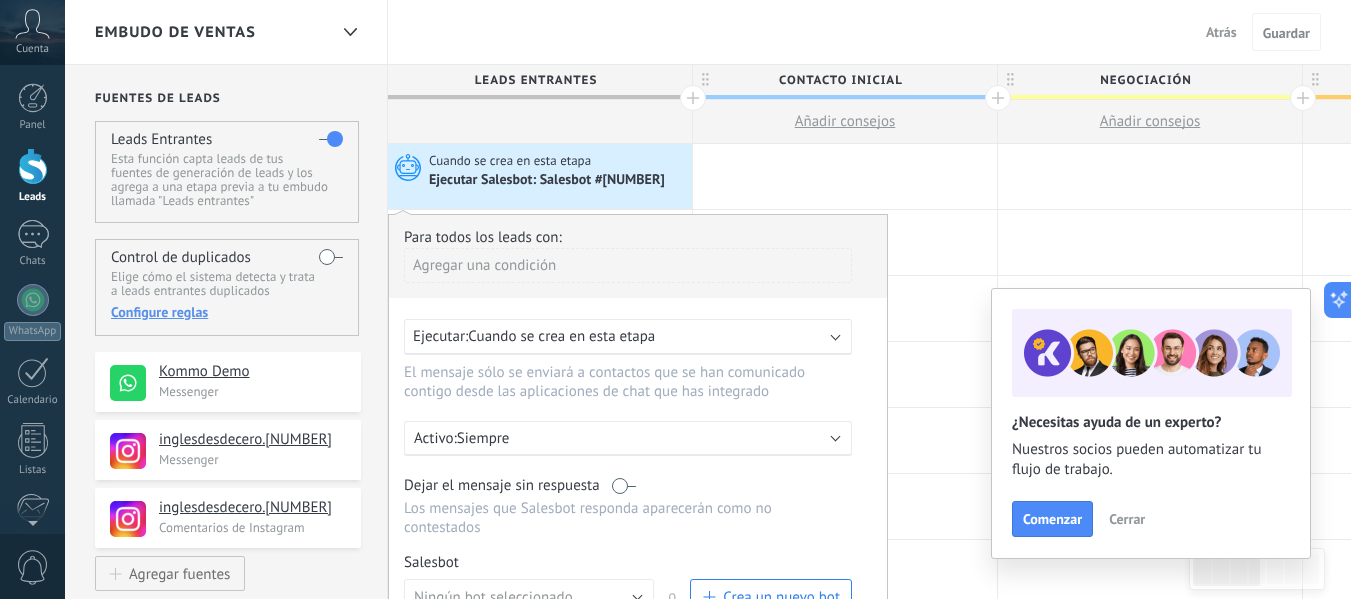 click on "Ejecutar: Cuando se crea en esta etapa" at bounding box center [628, 337] 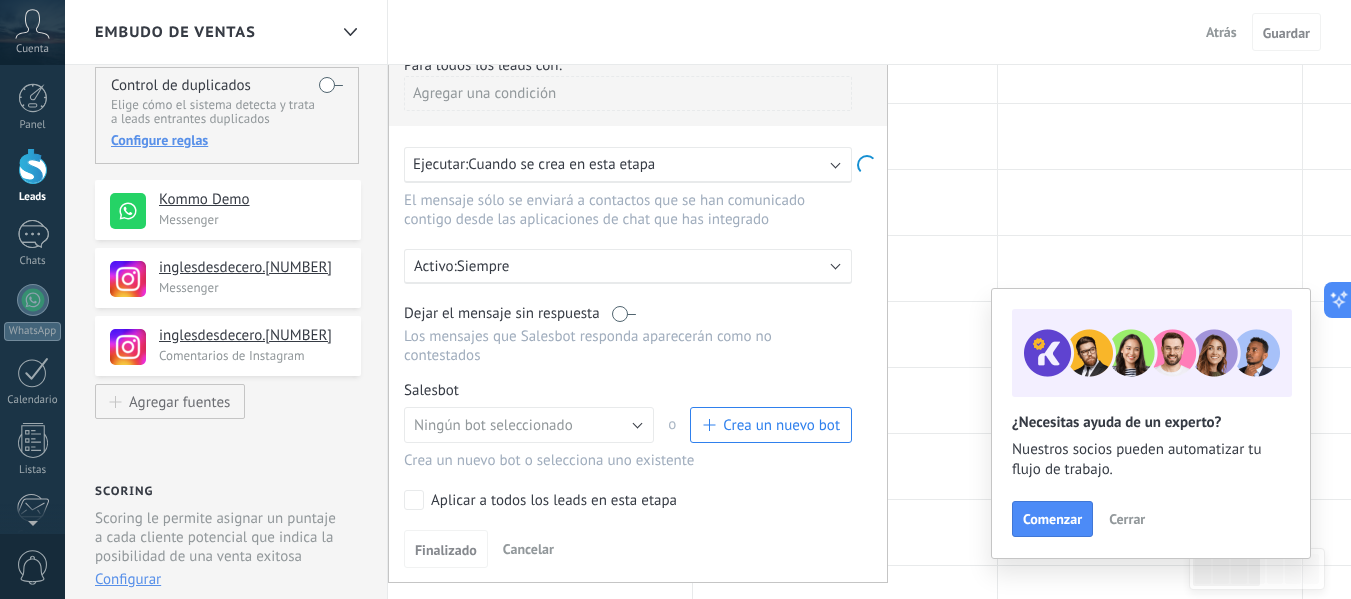 scroll, scrollTop: 200, scrollLeft: 0, axis: vertical 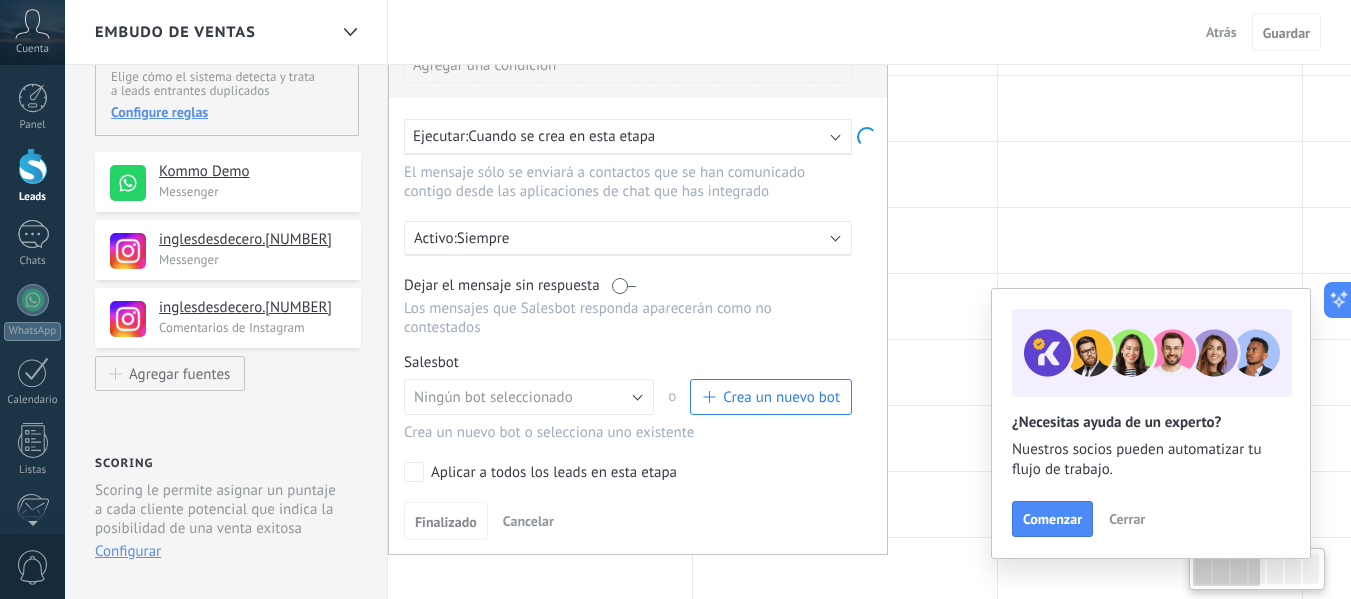 click on "Cerrar" at bounding box center (1127, 519) 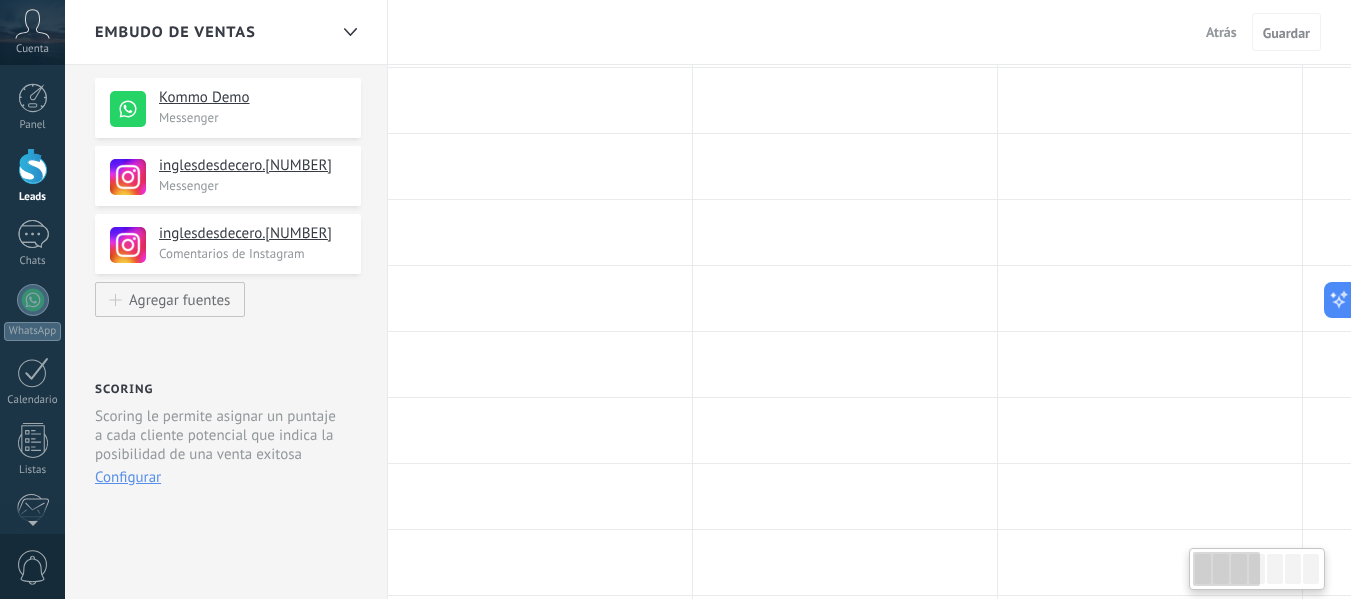 scroll, scrollTop: 0, scrollLeft: 0, axis: both 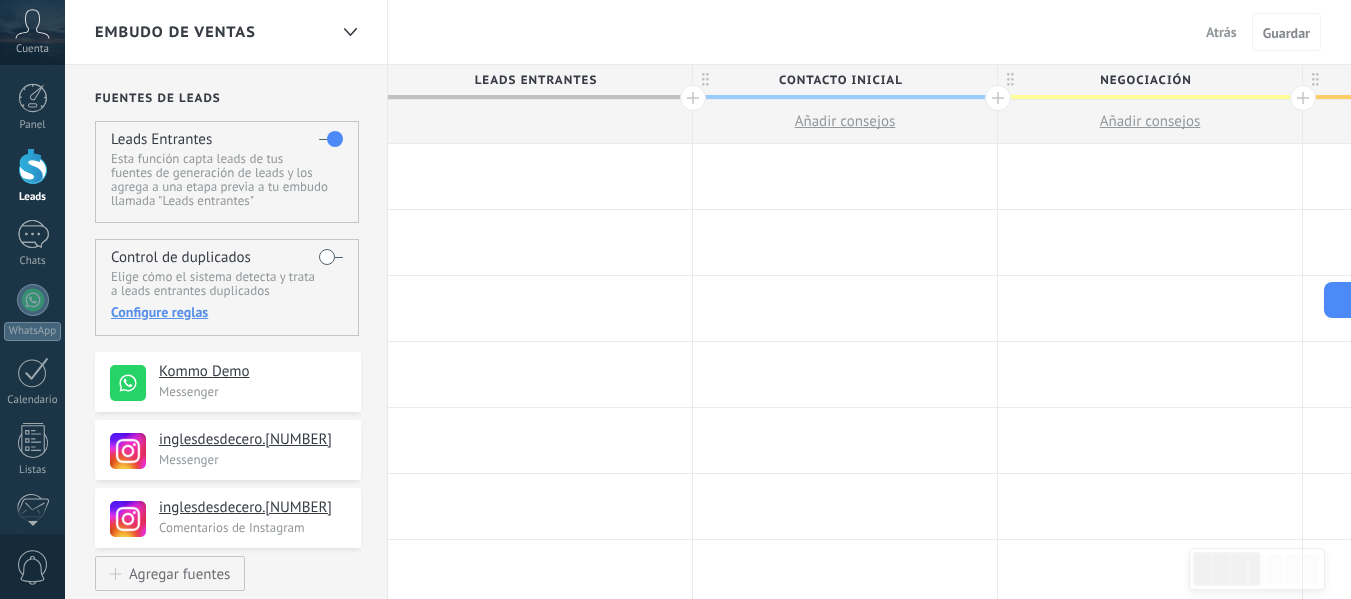 click at bounding box center (540, 176) 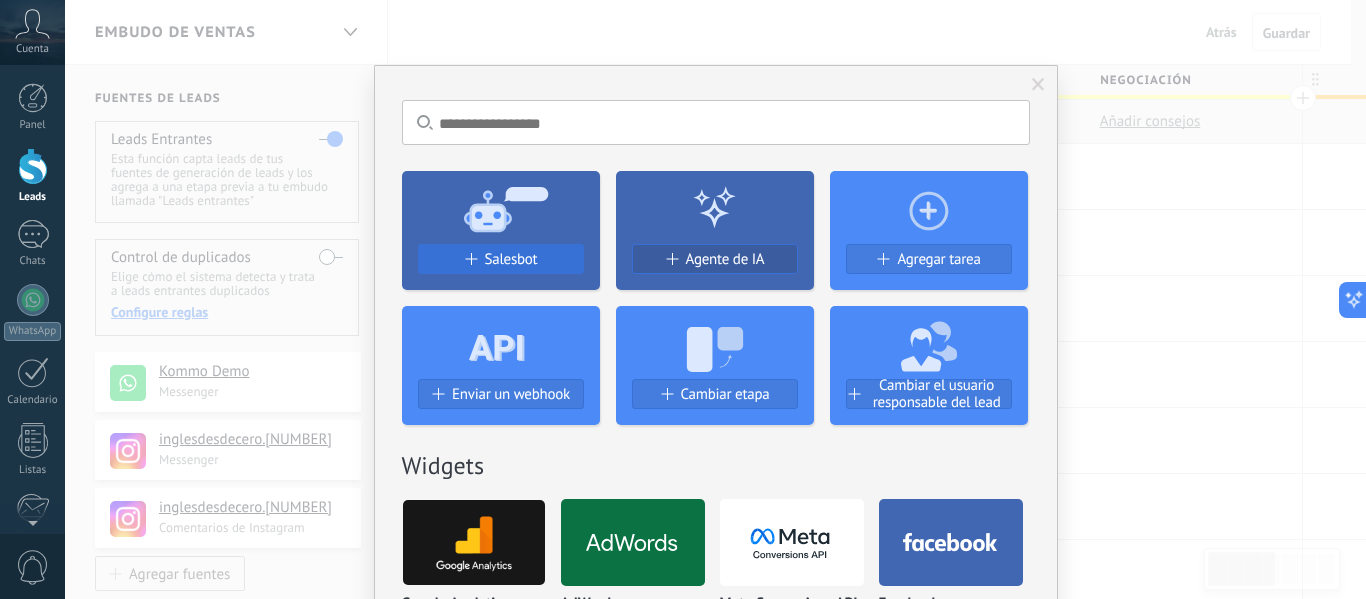drag, startPoint x: 511, startPoint y: 239, endPoint x: 500, endPoint y: 258, distance: 21.954498 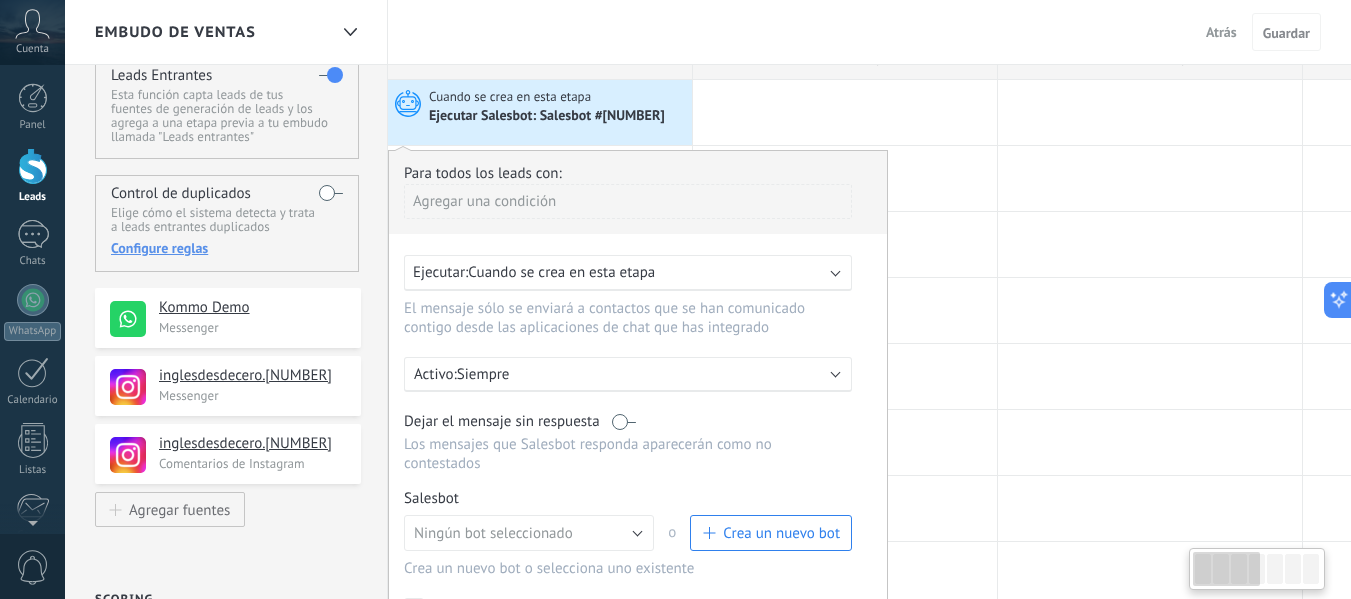 scroll, scrollTop: 100, scrollLeft: 0, axis: vertical 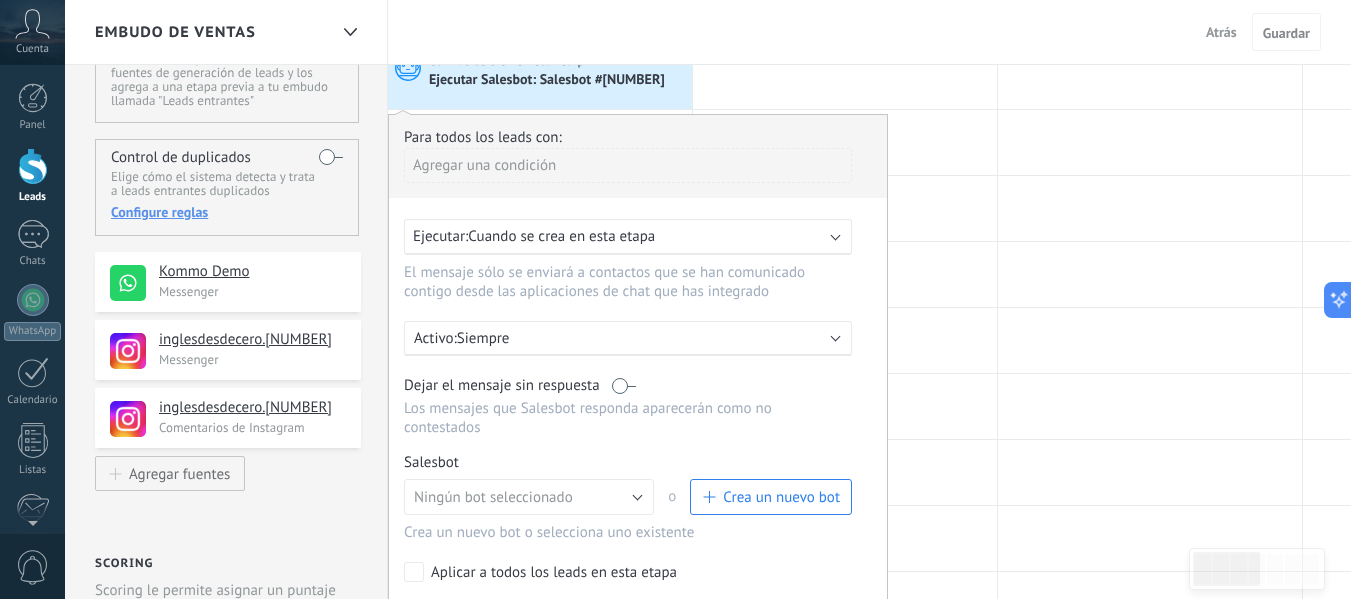 click on "Ejecutar: Cuando se crea en esta etapa" at bounding box center [620, 236] 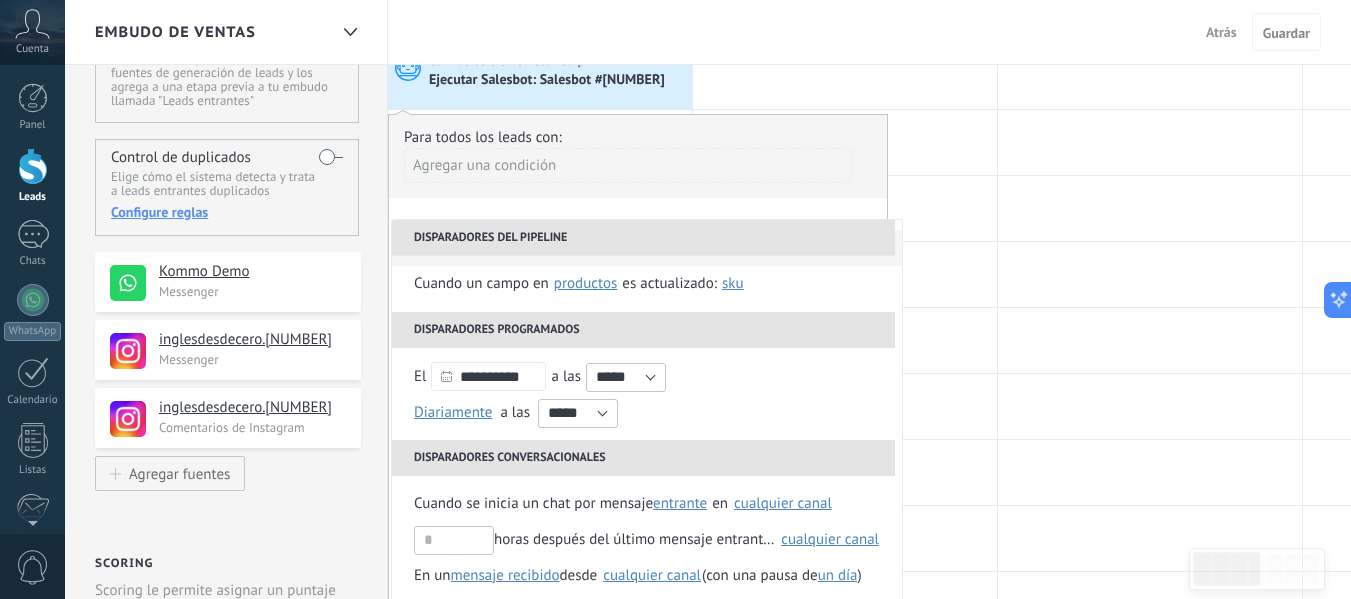 scroll, scrollTop: 136, scrollLeft: 0, axis: vertical 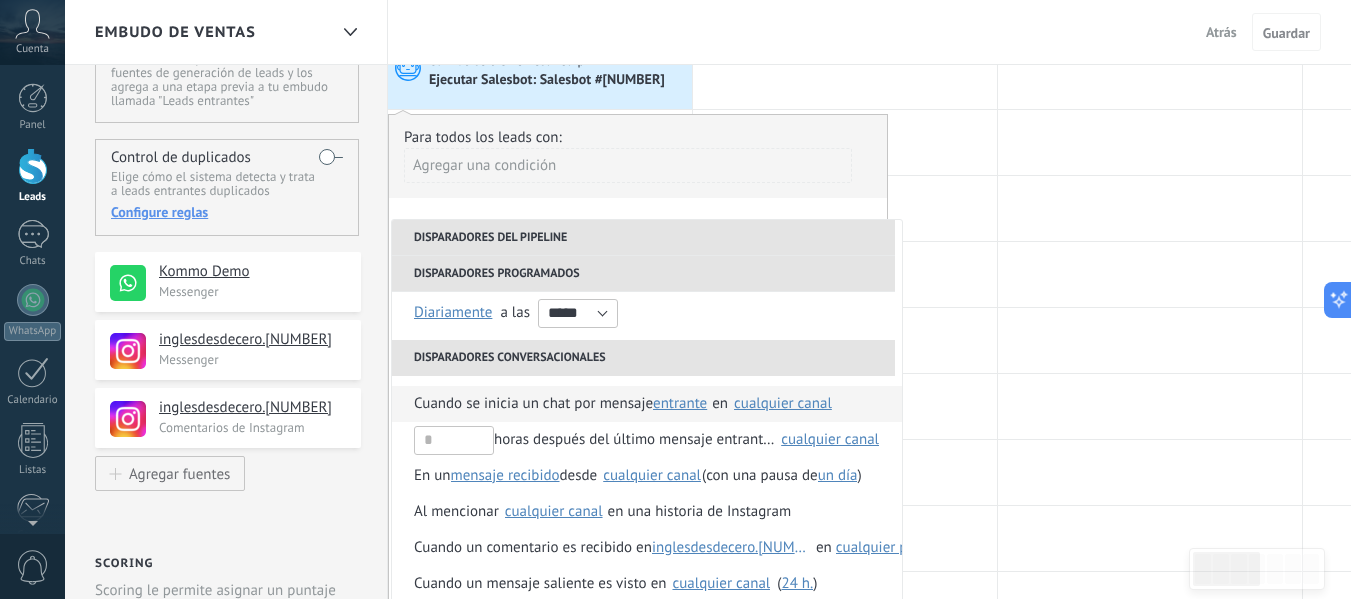 click on "cualquier canal" at bounding box center (783, 403) 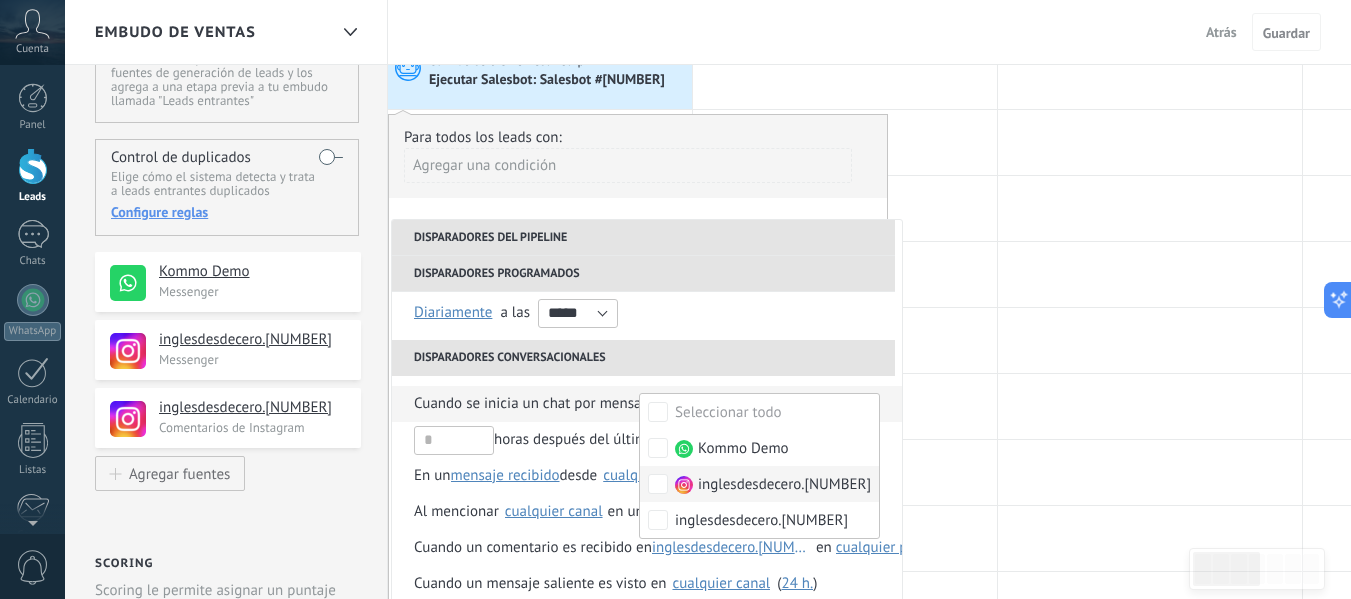click on "inglesdesdecero.[NUMBER]" at bounding box center [732, 449] 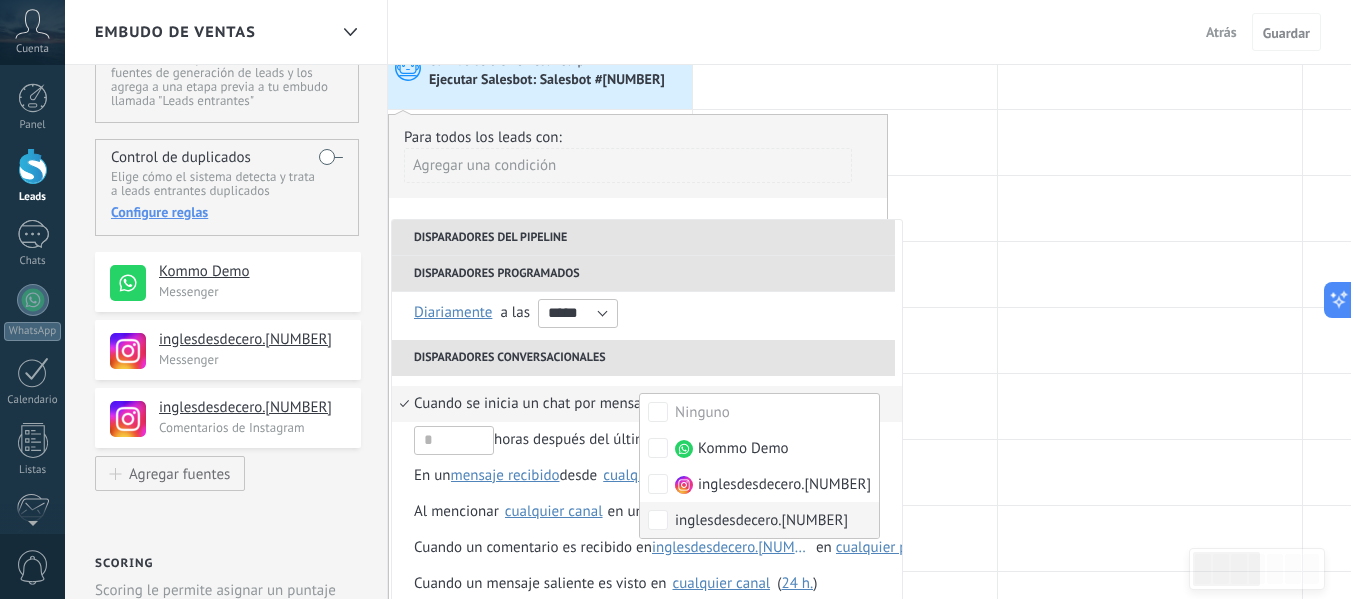 click on "inglesdesdecero.[NUMBER]" at bounding box center [702, 413] 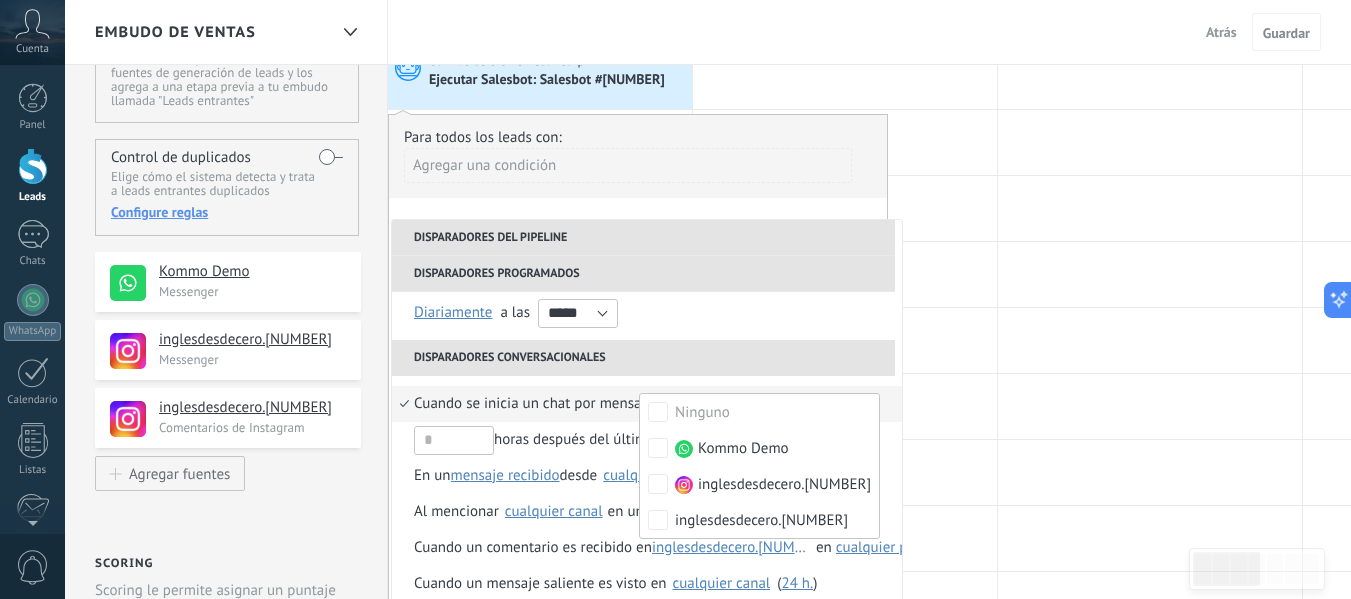click on "Cuando se inicia un chat por mensaje" at bounding box center [533, 404] 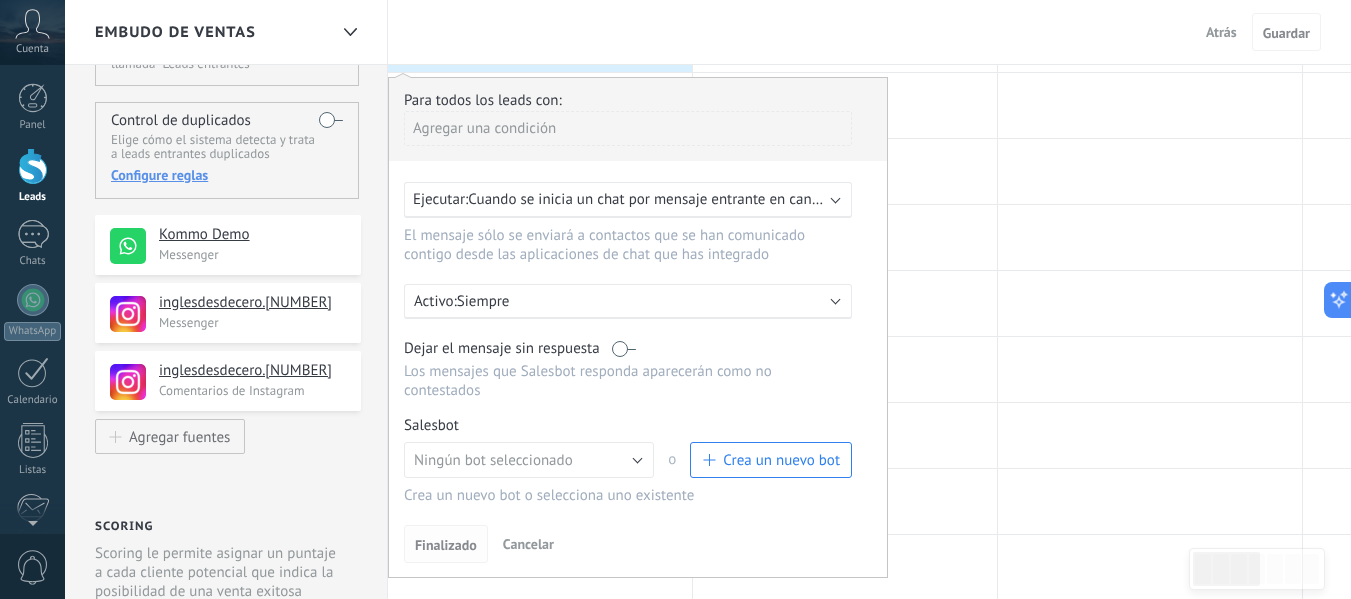 scroll, scrollTop: 400, scrollLeft: 0, axis: vertical 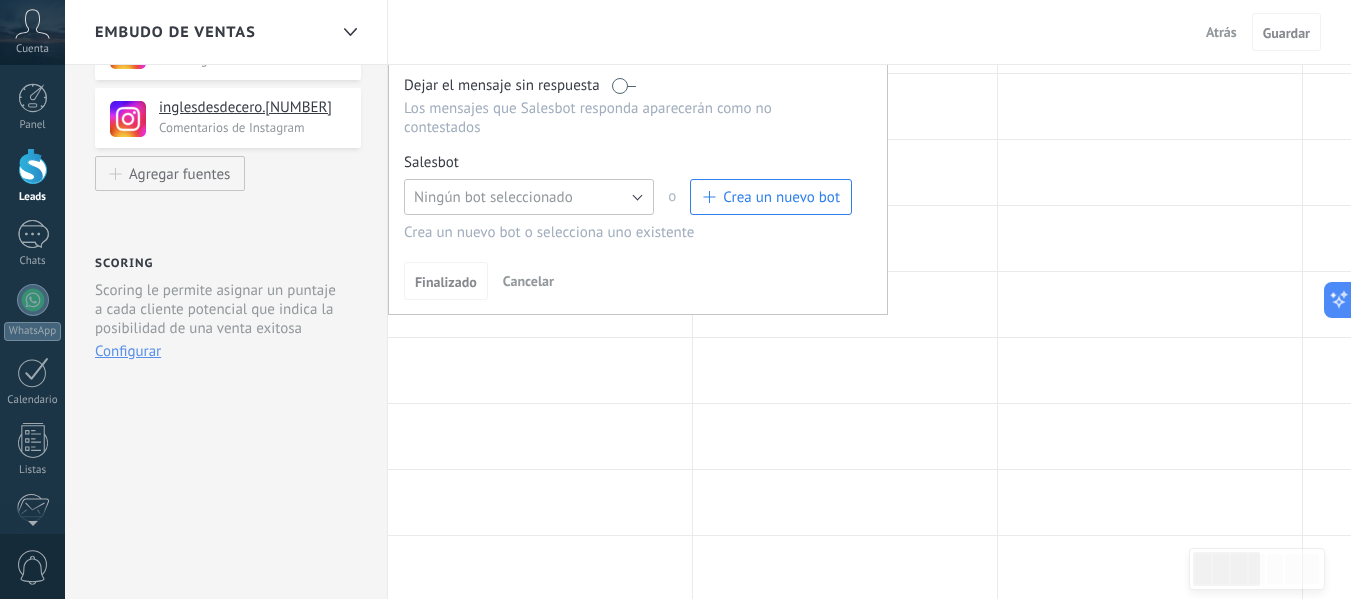 click on "Ningún bot seleccionado" at bounding box center (493, 197) 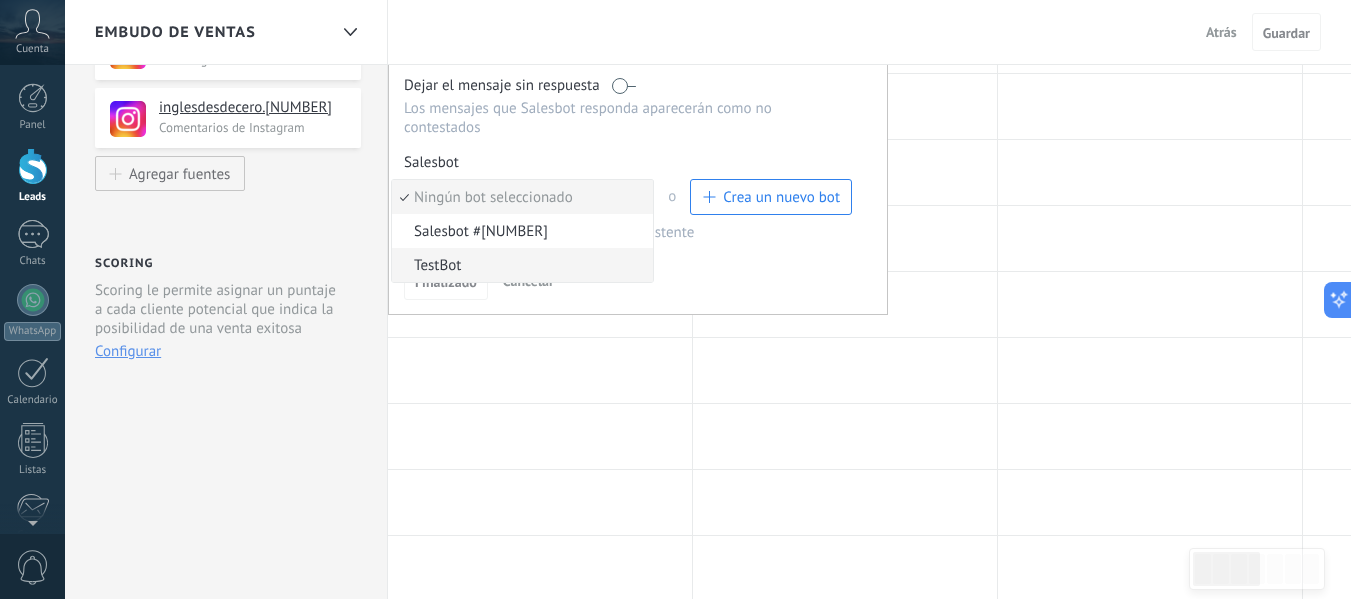click on "TestBot" at bounding box center (522, 265) 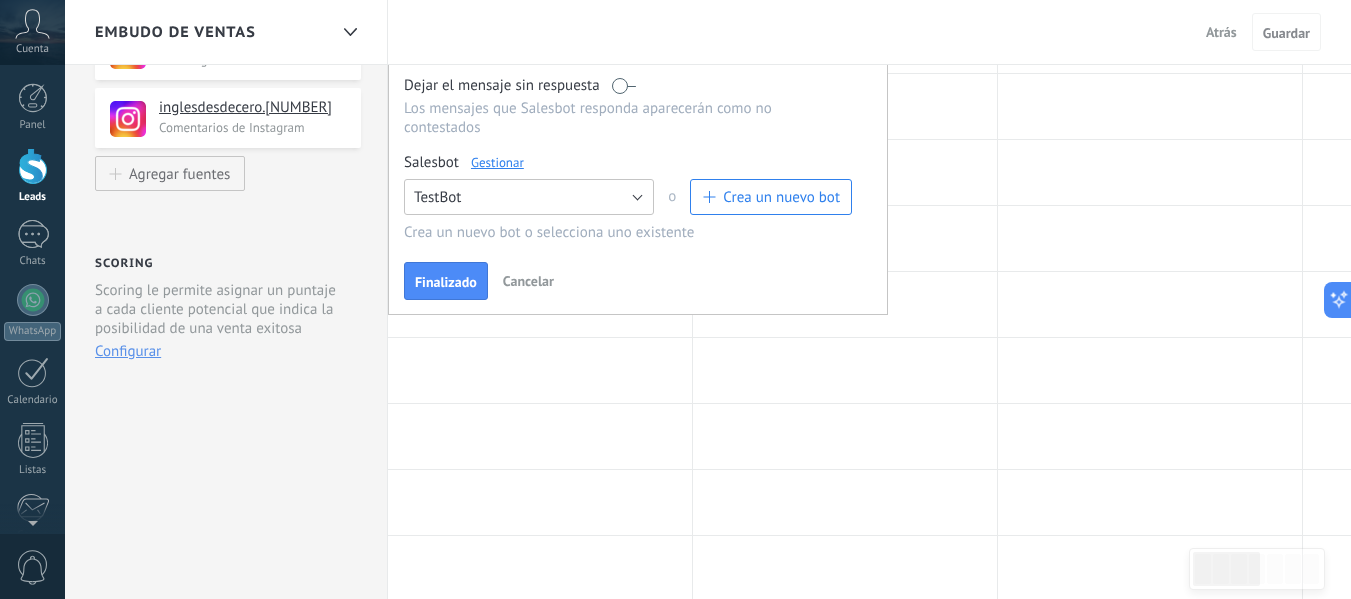 click on "TestBot" at bounding box center [437, 197] 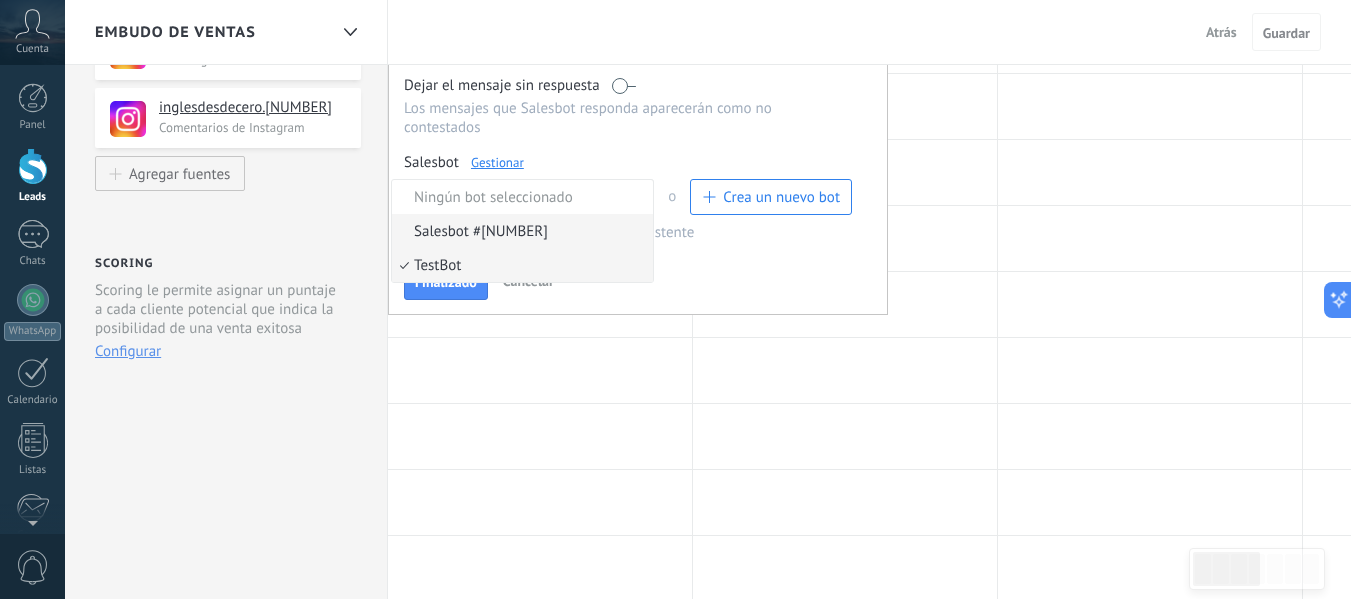 click on "Salesbot #[NUMBER]" at bounding box center [519, 197] 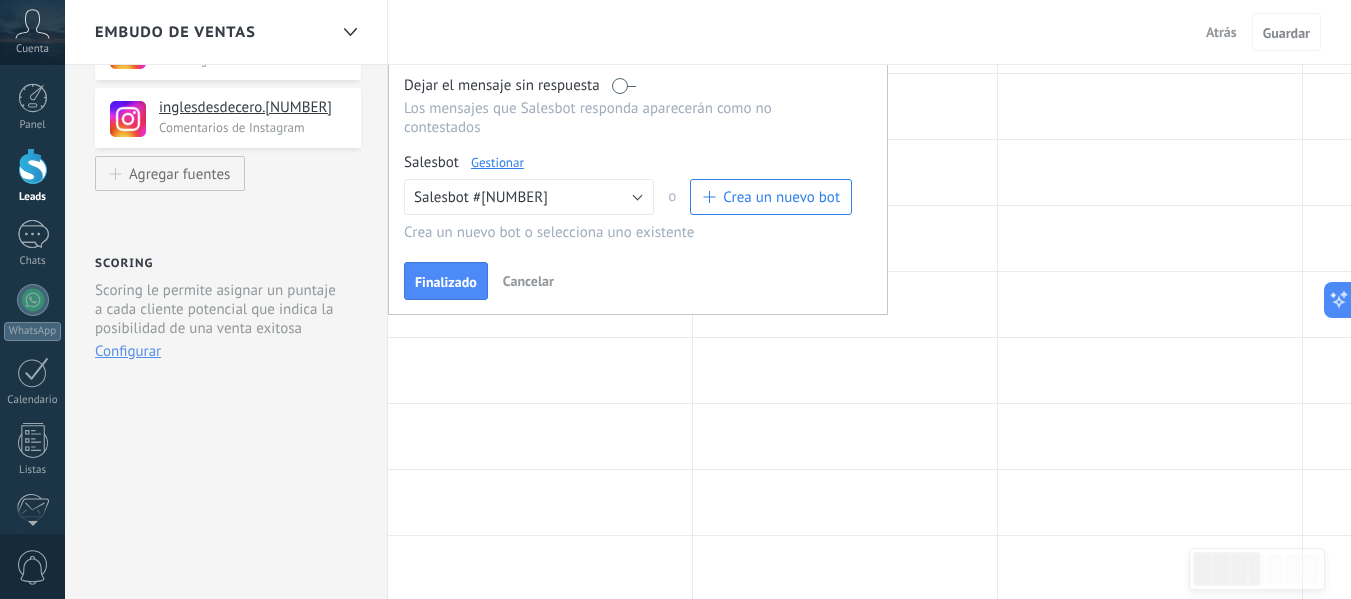 click on "Finalizado" at bounding box center (446, 282) 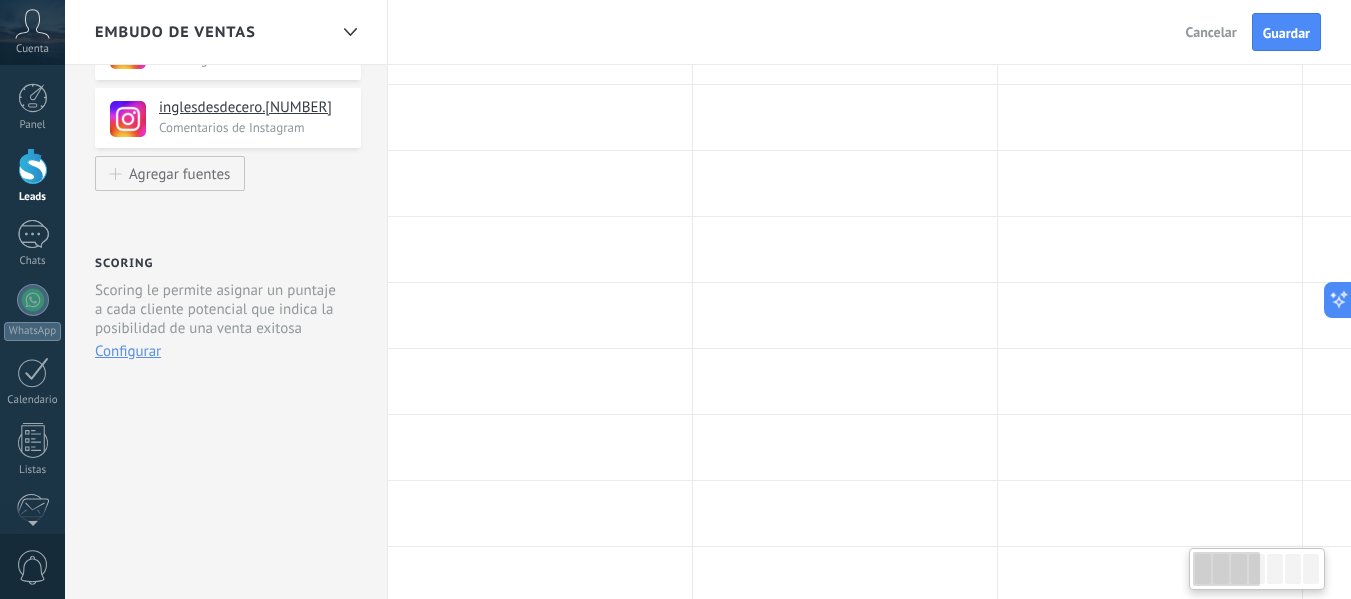 scroll, scrollTop: 0, scrollLeft: 0, axis: both 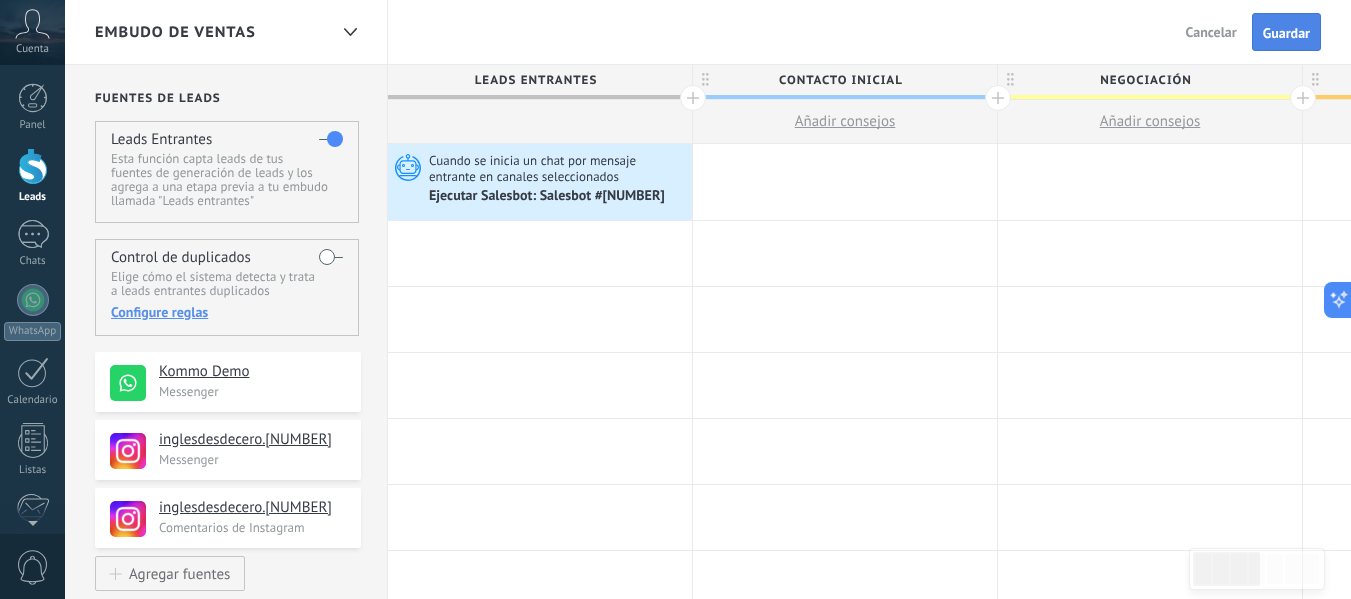 click on "Guardar" at bounding box center [1286, 33] 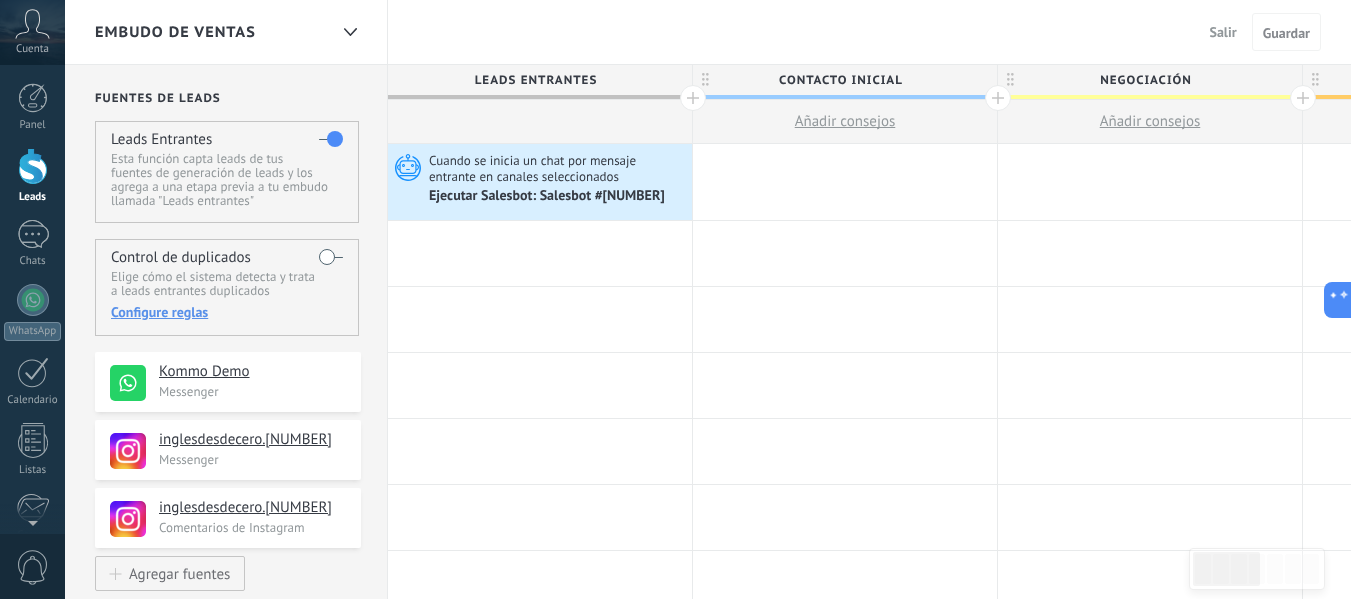click on "Cuenta" at bounding box center [32, 32] 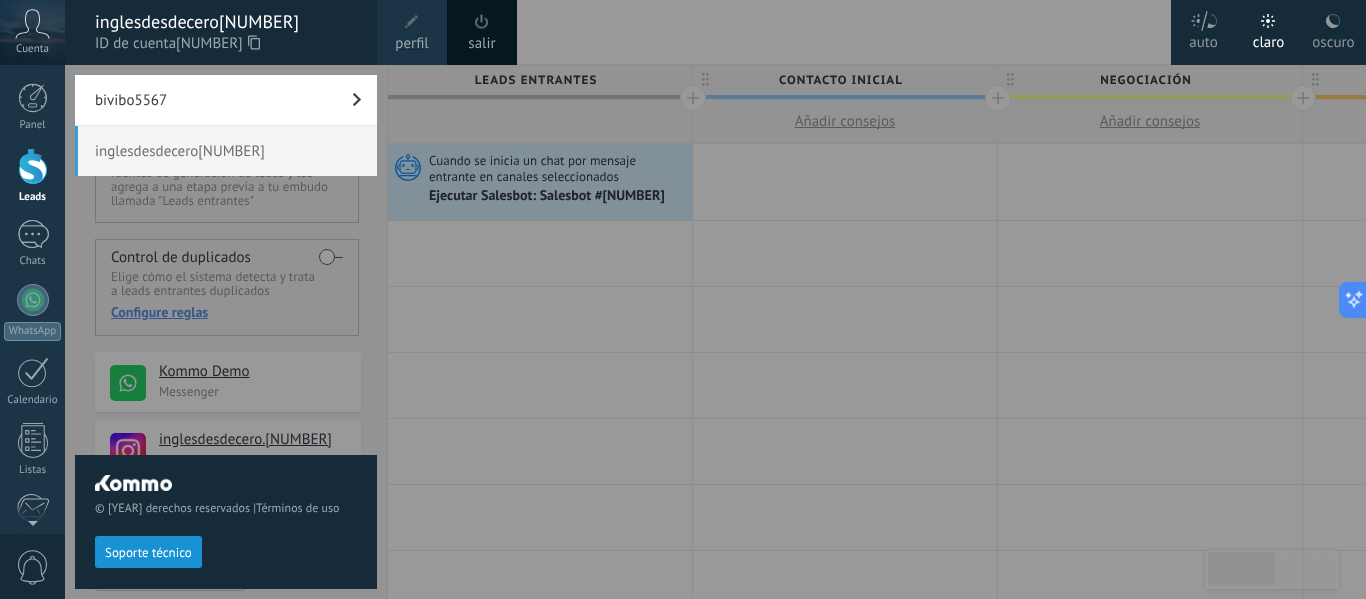click on "salir" at bounding box center [482, 32] 